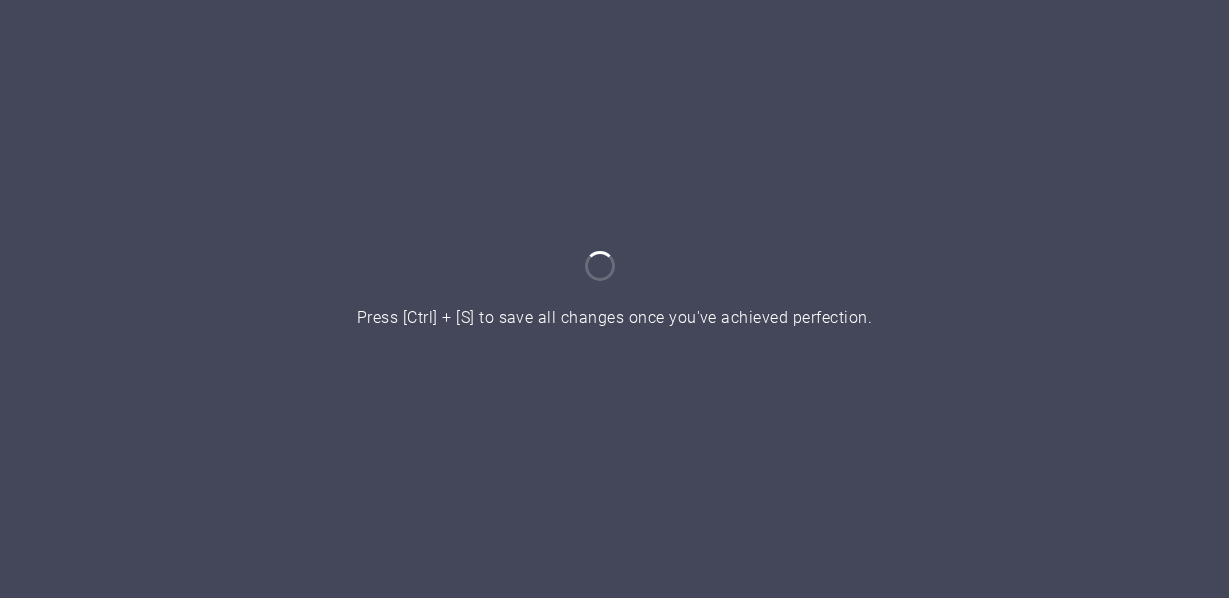 scroll, scrollTop: 0, scrollLeft: 0, axis: both 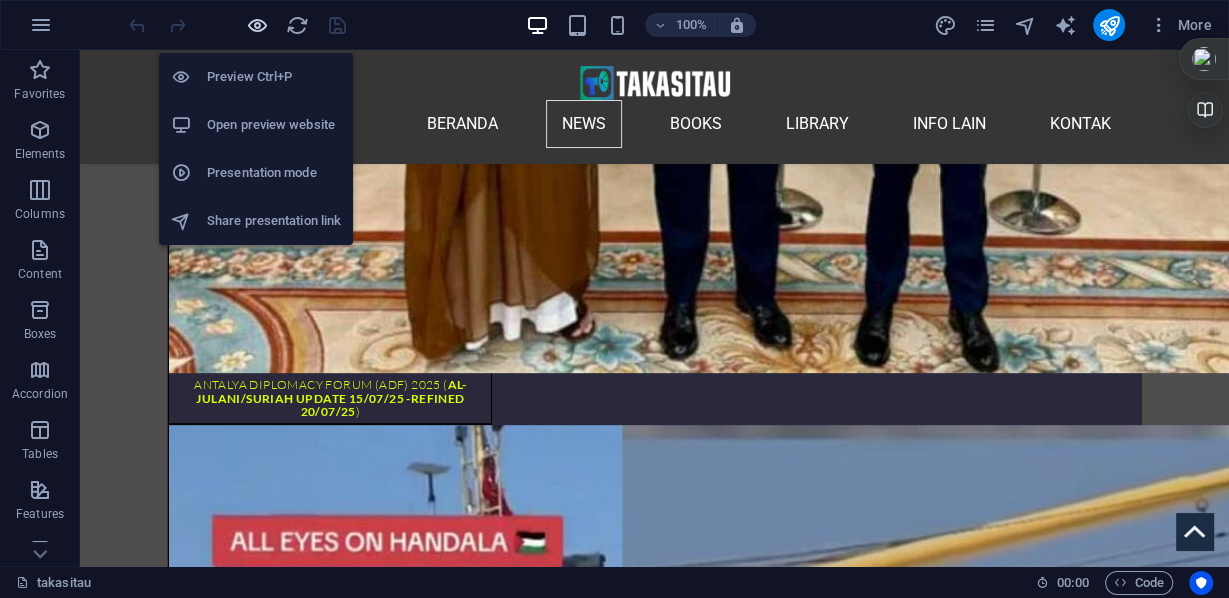 click at bounding box center [257, 25] 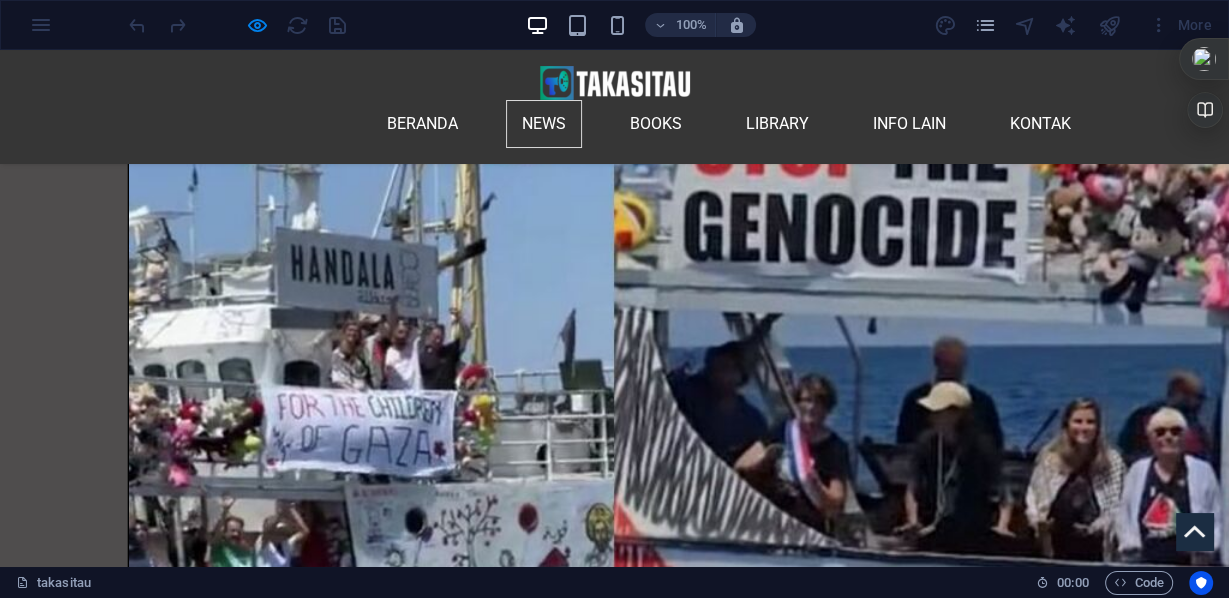 scroll, scrollTop: 7519, scrollLeft: 0, axis: vertical 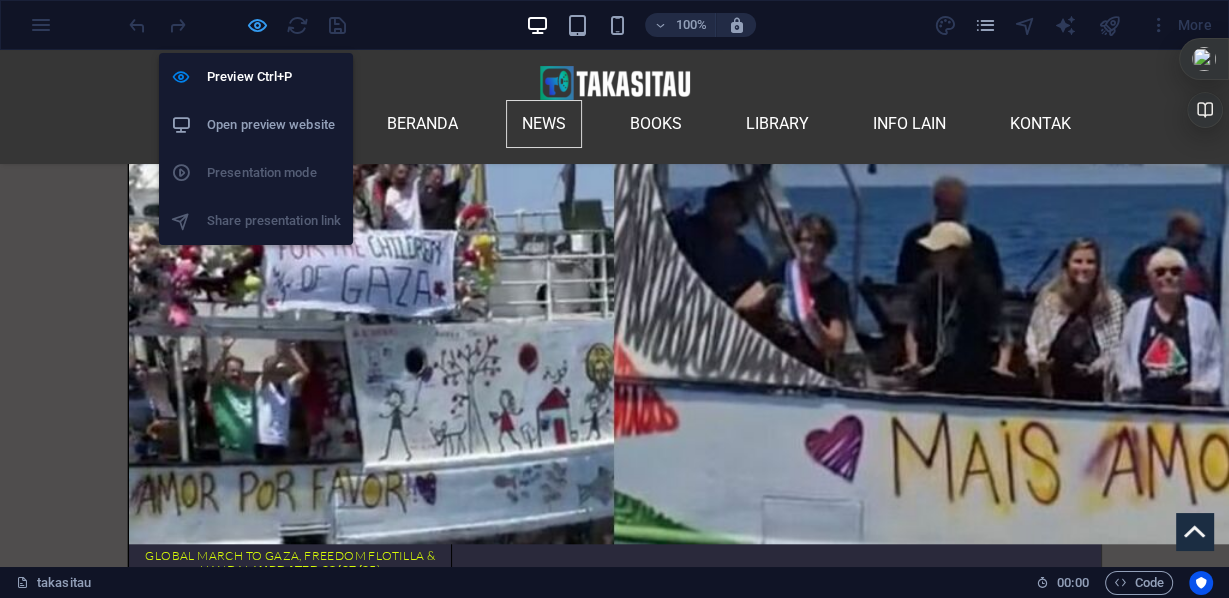 drag, startPoint x: 256, startPoint y: 21, endPoint x: 63, endPoint y: 188, distance: 255.22147 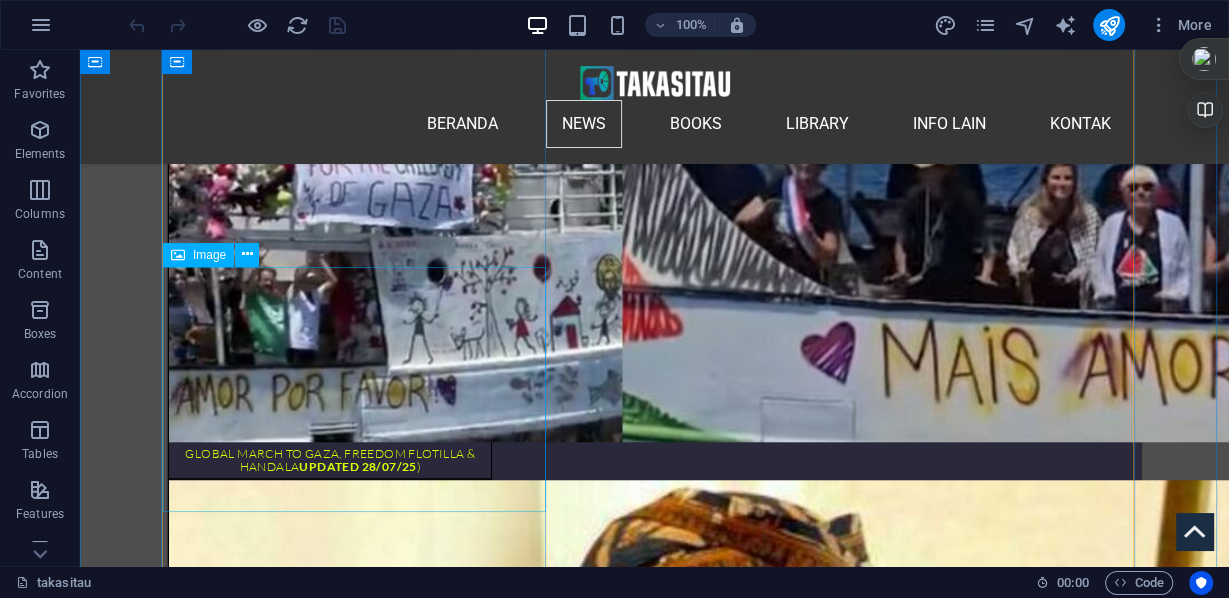 scroll, scrollTop: 7546, scrollLeft: 0, axis: vertical 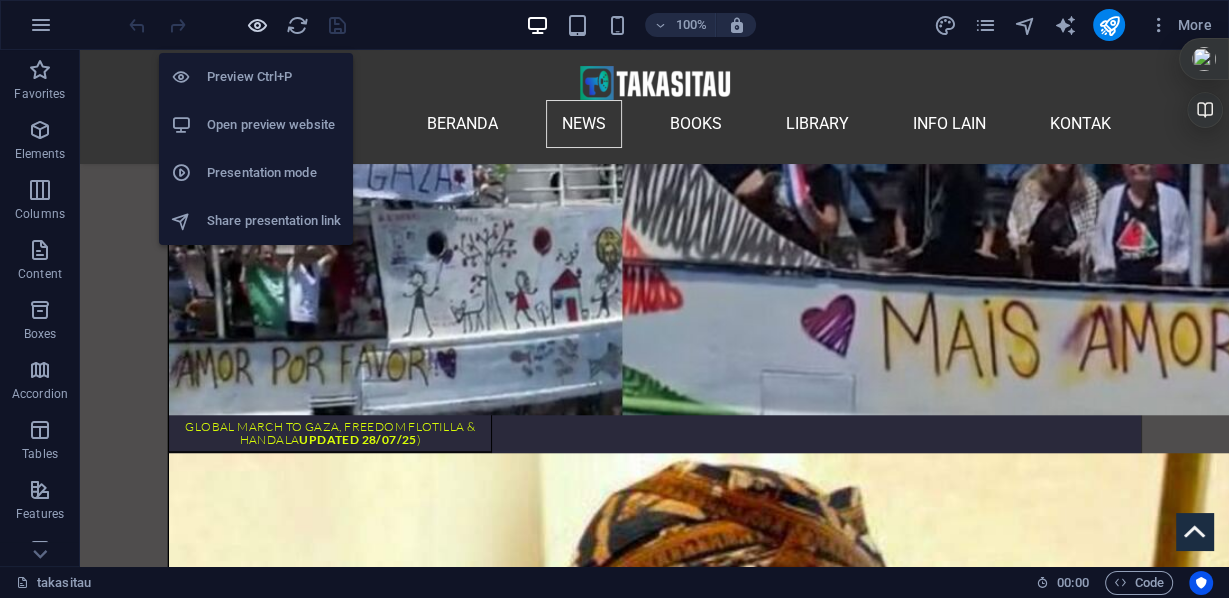 click at bounding box center (257, 25) 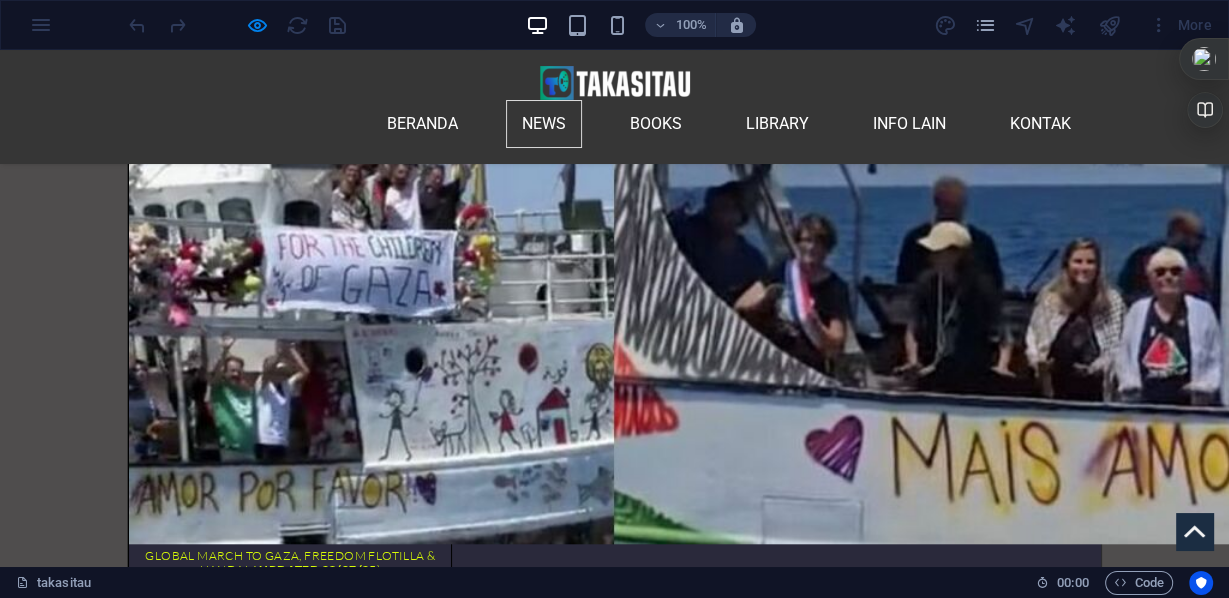 scroll, scrollTop: 7839, scrollLeft: 0, axis: vertical 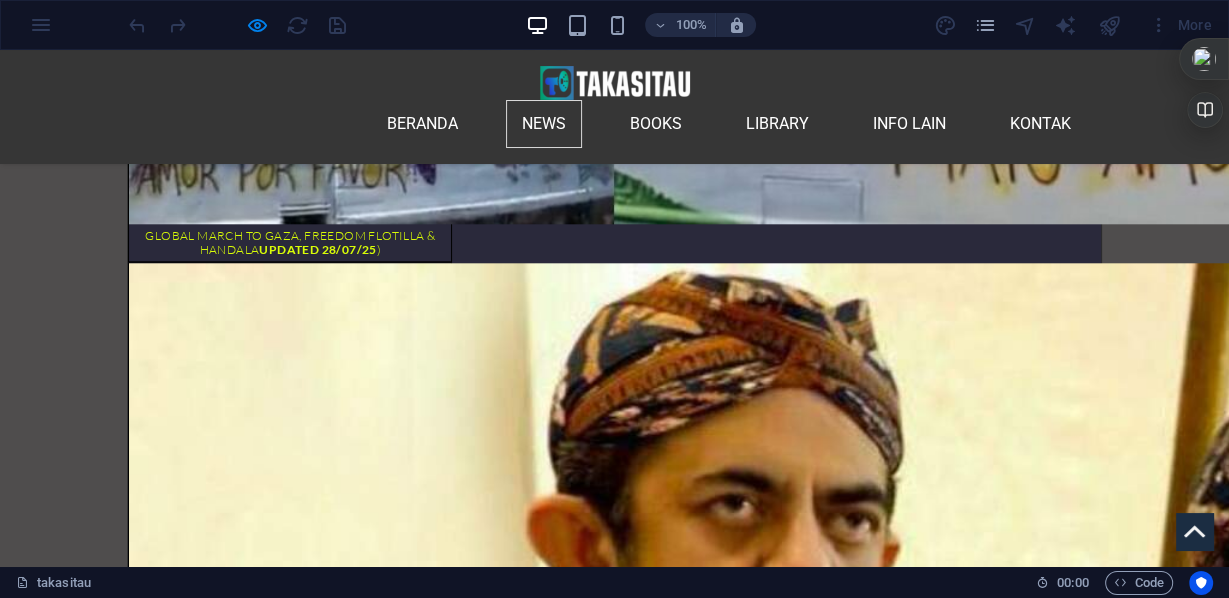 click on "BACA artikel lebih lanjut" at bounding box center (615, 31573) 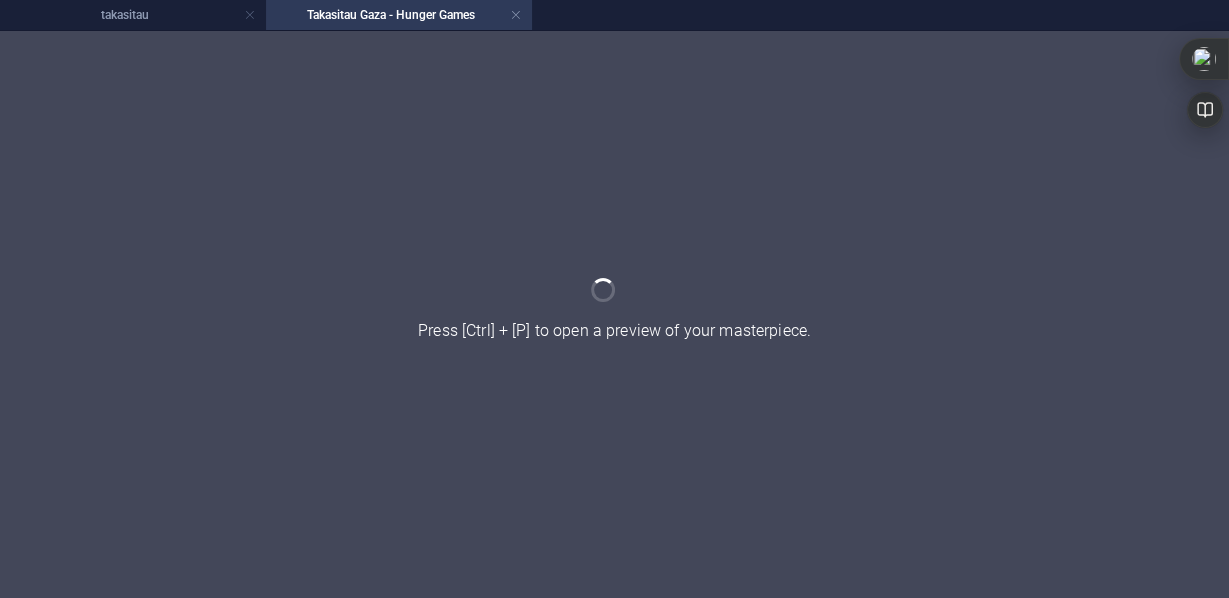 scroll, scrollTop: 0, scrollLeft: 0, axis: both 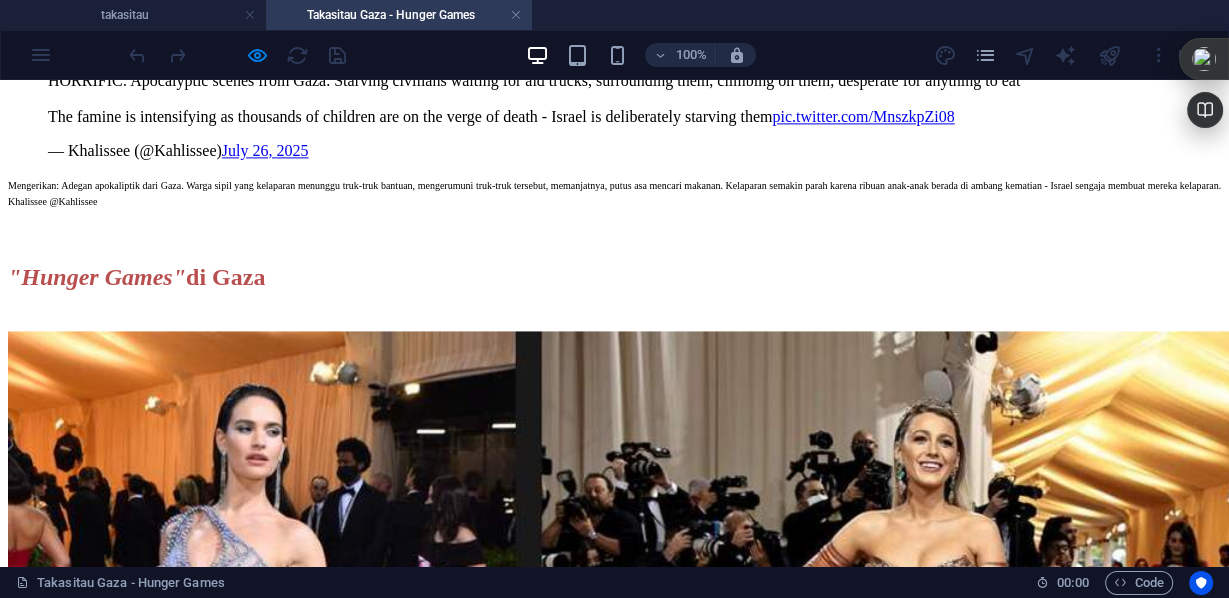 click on "Mengerikan: Adegan apokaliptik dari Gaza. Warga sipil yang kelaparan menunggu truk-truk bantuan, mengerumuni truk-truk tersebut, memanjatnya, putus asa mencari makanan. Kelaparan semakin parah karena ribuan anak-anak berada di ambang kematian - Israel sengaja membuat mereka kelaparan. Khalissee @Kahlissee" at bounding box center [614, 192] 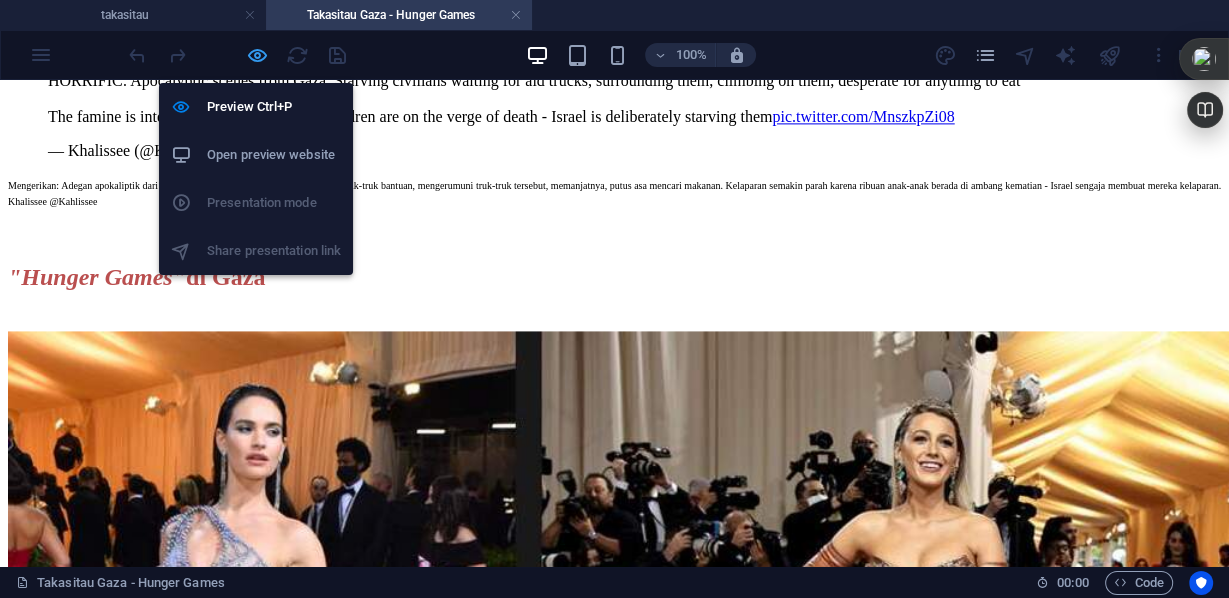 drag, startPoint x: 259, startPoint y: 57, endPoint x: 275, endPoint y: 300, distance: 243.52618 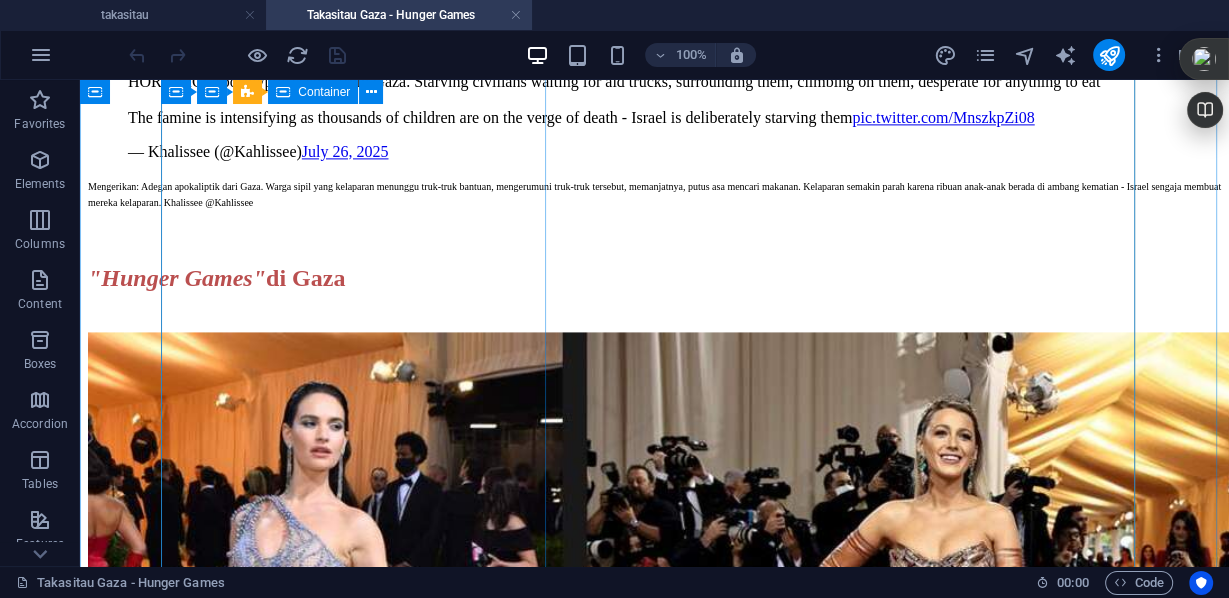 scroll, scrollTop: 2471, scrollLeft: 0, axis: vertical 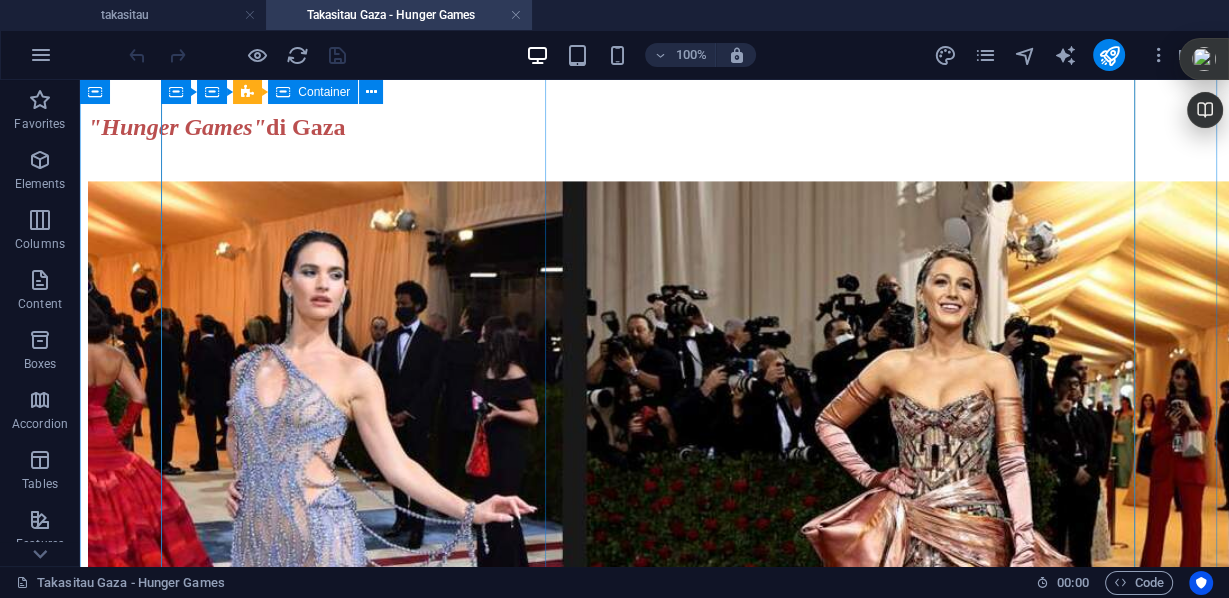 click on "Krisis kelaparan di Gaza direkayasa oleh Israel dan didukung oleh Barat, kata dokter Norwegia. Al Jazeera English - 20 Juli 2025 This is not a movie scene from “The Hunger Games.” The Hunger Games is no longer fiction. This is Gaza!  pic.twitter.com/b8RHDpxS3c — Mohamad Safa (@mhdksafa)  June 27, 2025   Ini bukan adegan film dari “The Hunger Games.”  The Hunger Games  bukan lagi fiksi. Ini adalah Gaza! - Mohamad Safa @mhdksafa Only in Gaza, real life Hunger Games! When flour becomes a dream! I filmed these moments during my attempt to get flour for my family—just one among thousands desperately trying to do the same. Gaza 12 June 2025  pic.twitter.com/b36oYfFlx9 — Ahmed El-Madhoun (@madhoun95)  June 12, 2025   Hanya di Gaza,  Hunger Games Israël paiera très cher le prix de cette souffrance inouïe et de ce génocide. pic.twitter.com/wSCivHLDU5 — moonbee (@BMoon_bee)  June 11, 2025   hunger games July 23, 2025" at bounding box center [654, -580] 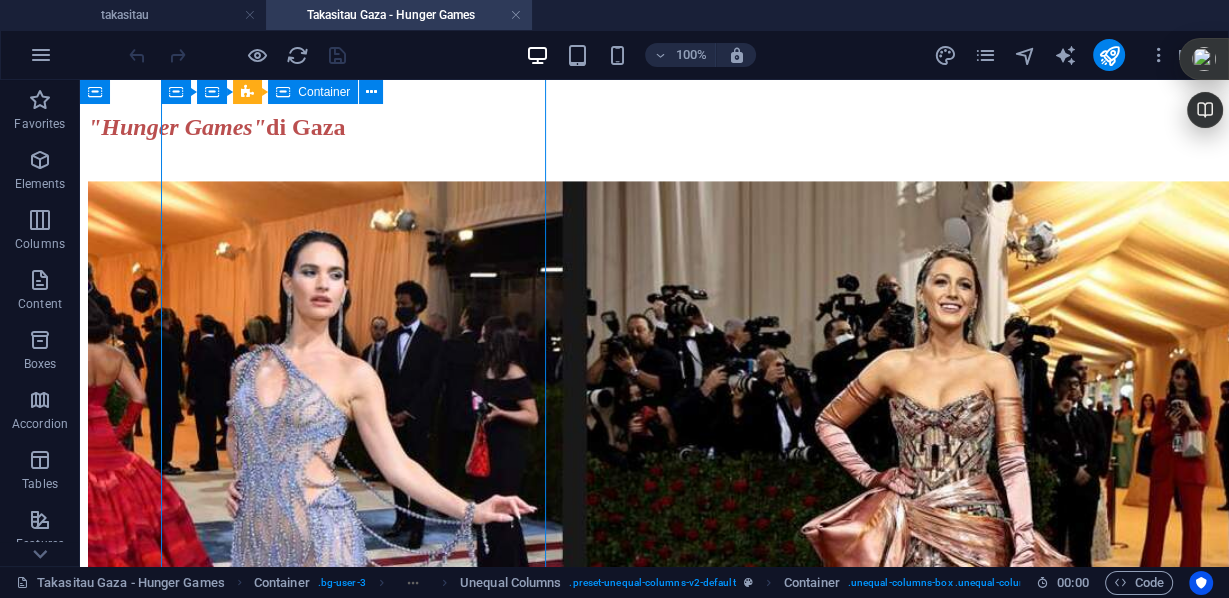 scroll, scrollTop: 2551, scrollLeft: 0, axis: vertical 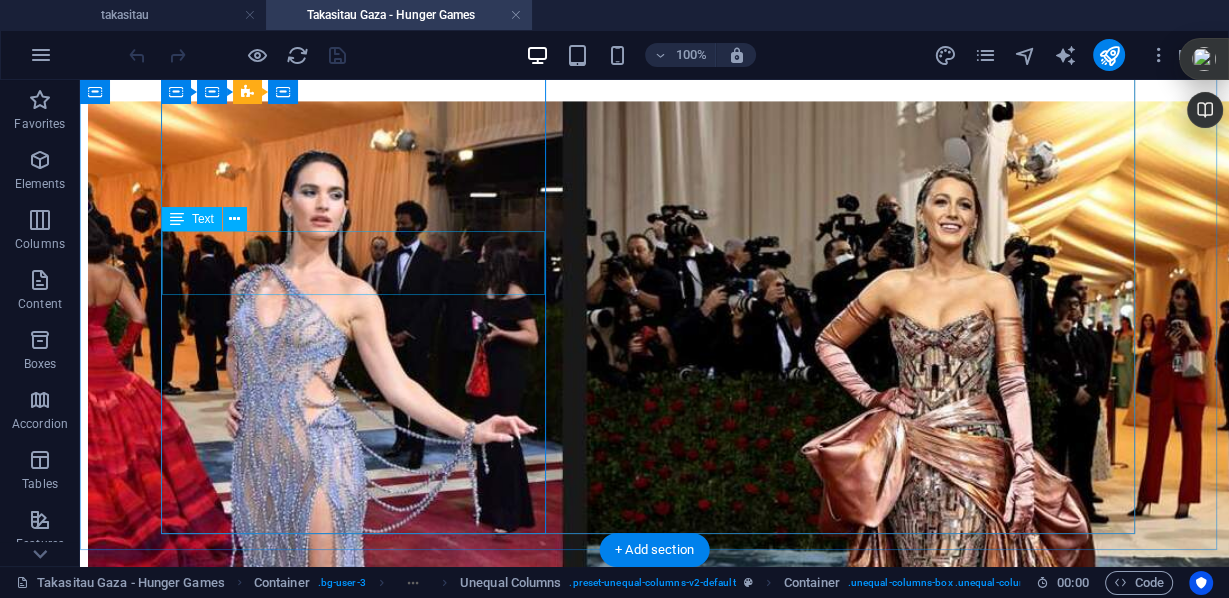 click on "Mengerikan: Adegan apokaliptik dari Gaza. Warga sipil yang kelaparan menunggu truk-truk bantuan, mengerumuni truk-truk tersebut, memanjatnya, putus asa mencari makanan. Kelaparan semakin parah karena ribuan anak-anak berada di ambang kematian - Israel sengaja membuat mereka kelaparan. Khalissee @Kahlissee" at bounding box center (654, -38) 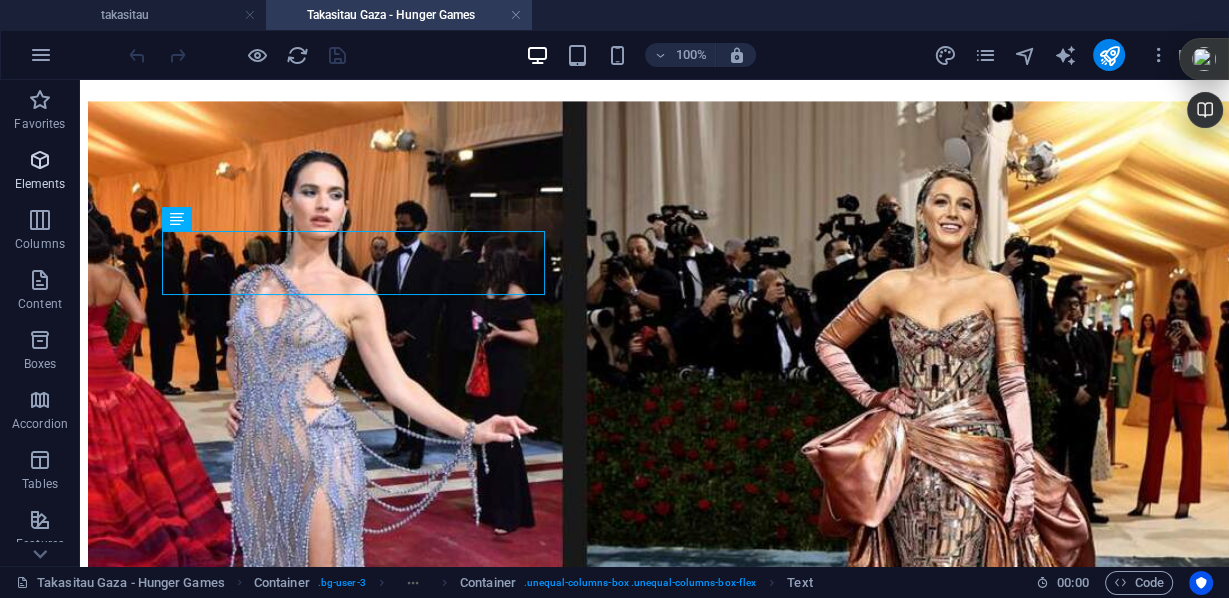 click at bounding box center [40, 160] 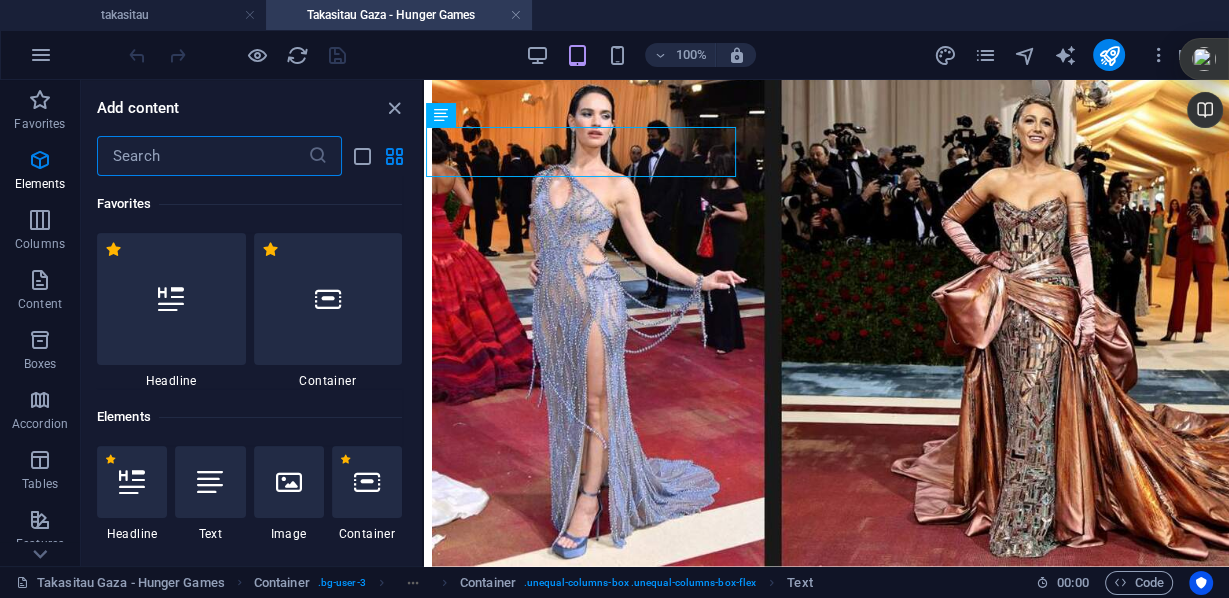 scroll, scrollTop: 1746, scrollLeft: 0, axis: vertical 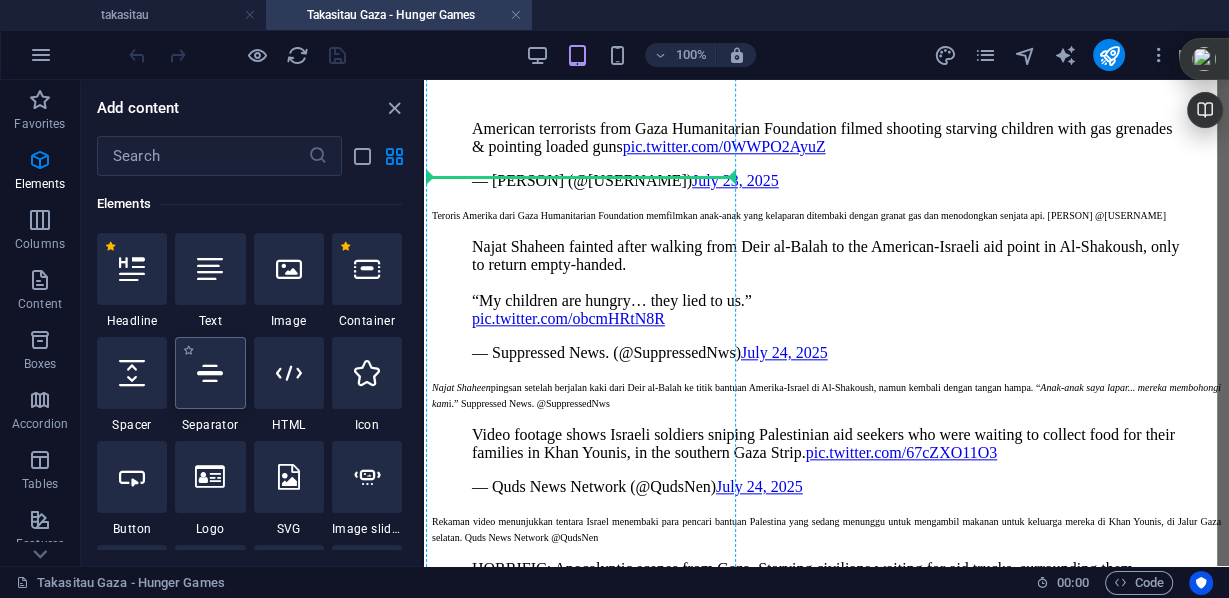 select on "%" 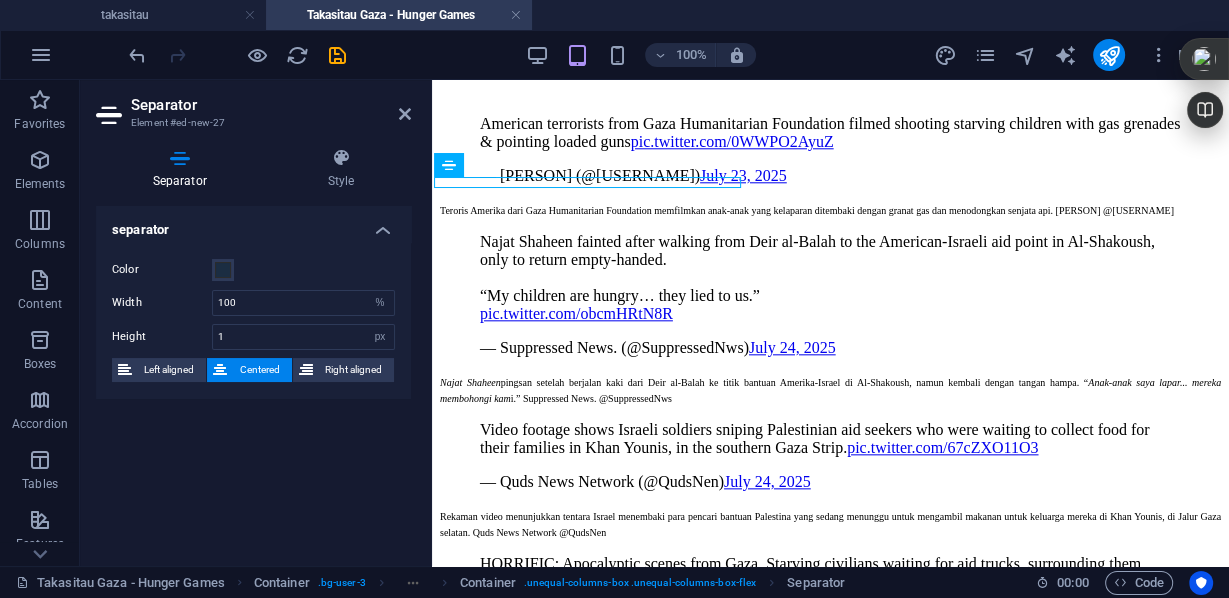 scroll, scrollTop: 1751, scrollLeft: 0, axis: vertical 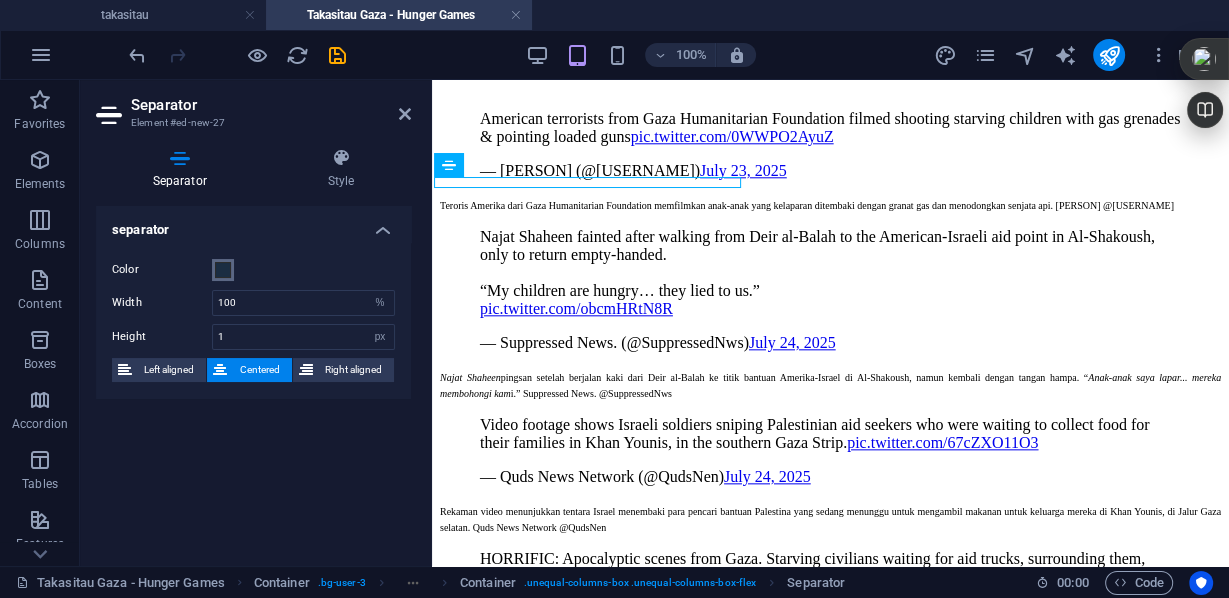 click at bounding box center [223, 270] 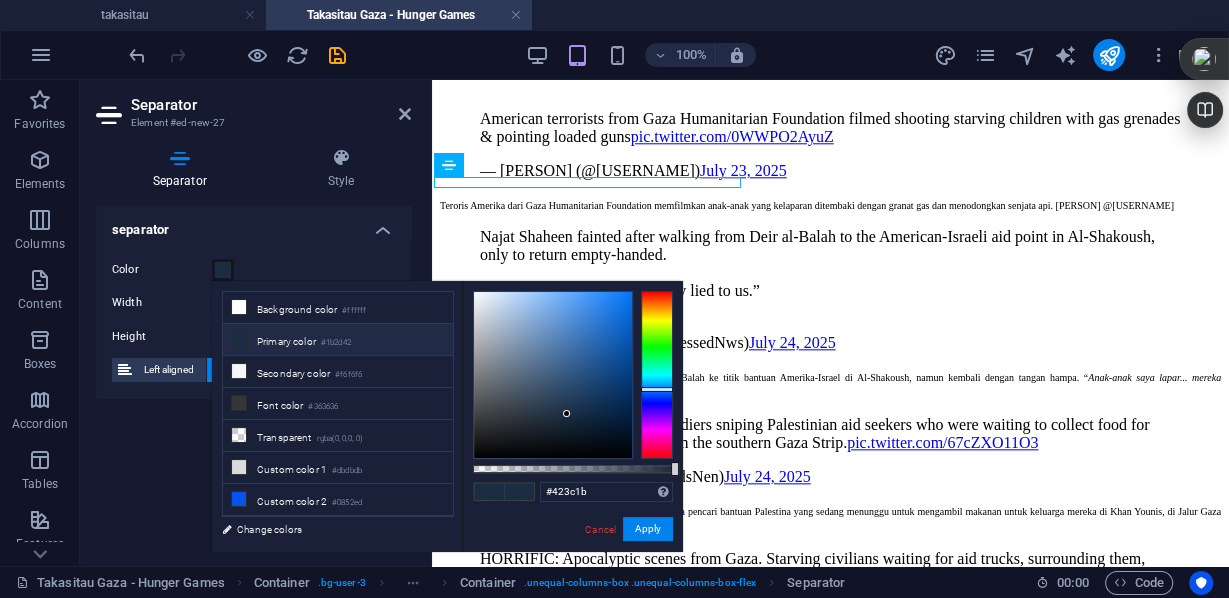 click at bounding box center [657, 375] 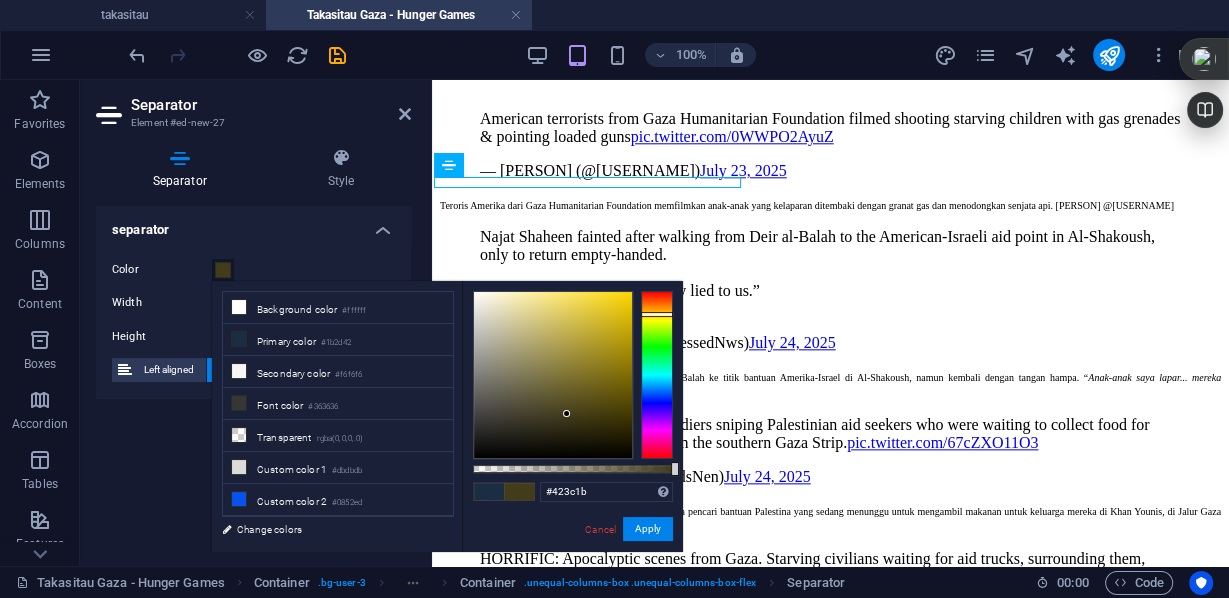 type on "#fddb24" 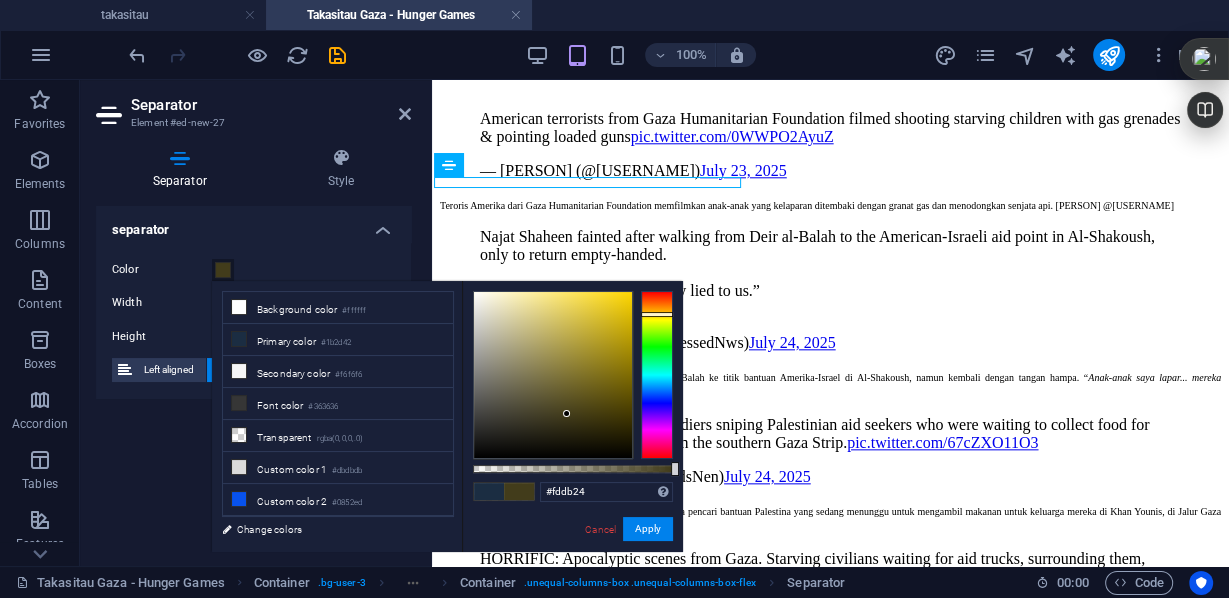 click at bounding box center [553, 375] 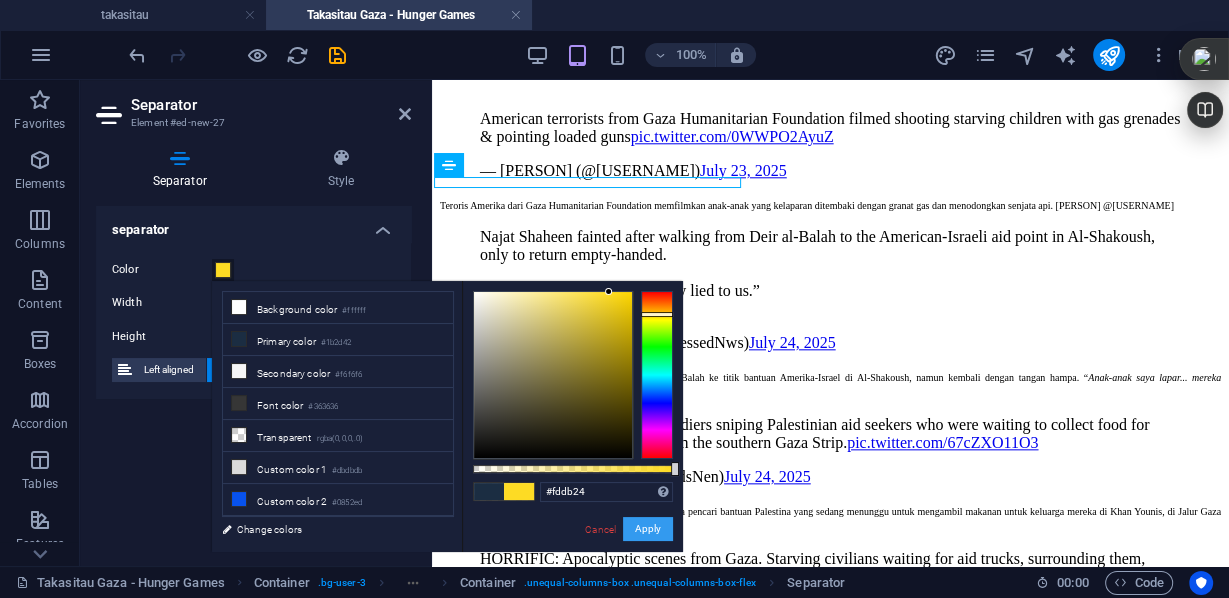 click on "Apply" at bounding box center [648, 529] 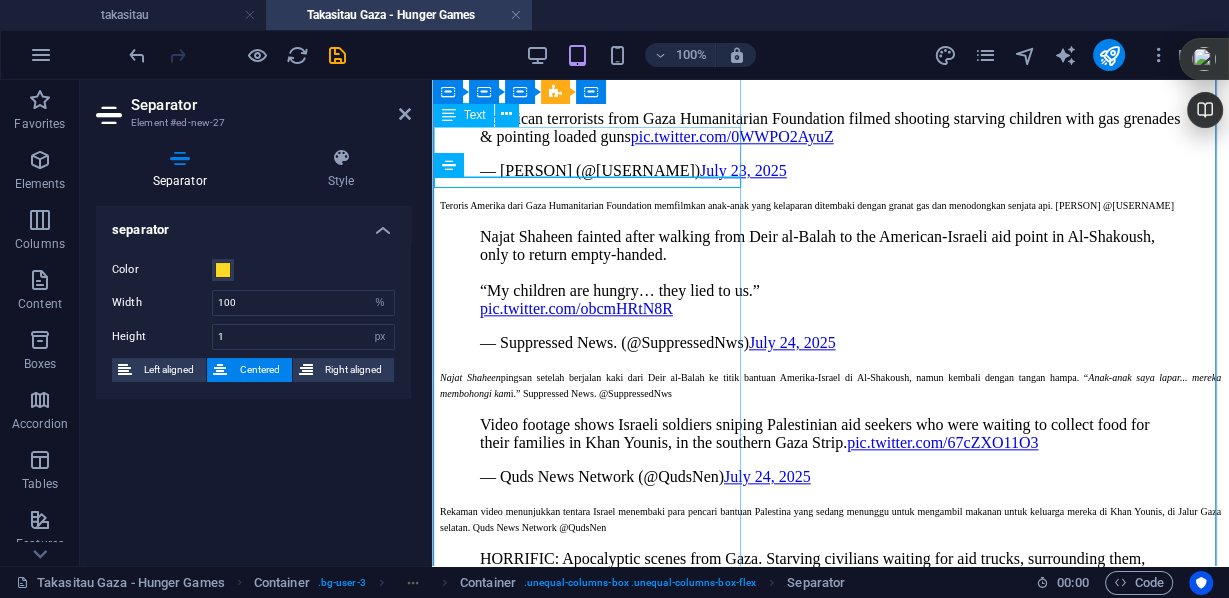 click on "Mengerikan: Adegan apokaliptik dari Gaza. Warga sipil yang kelaparan menunggu truk-truk bantuan, mengerumuni truk-truk tersebut, memanjatnya, putus asa mencari makanan. Kelaparan semakin parah karena ribuan anak-anak berada di ambang kematian - Israel sengaja membuat mereka kelaparan. Khalissee @Kahlissee" at bounding box center [830, 706] 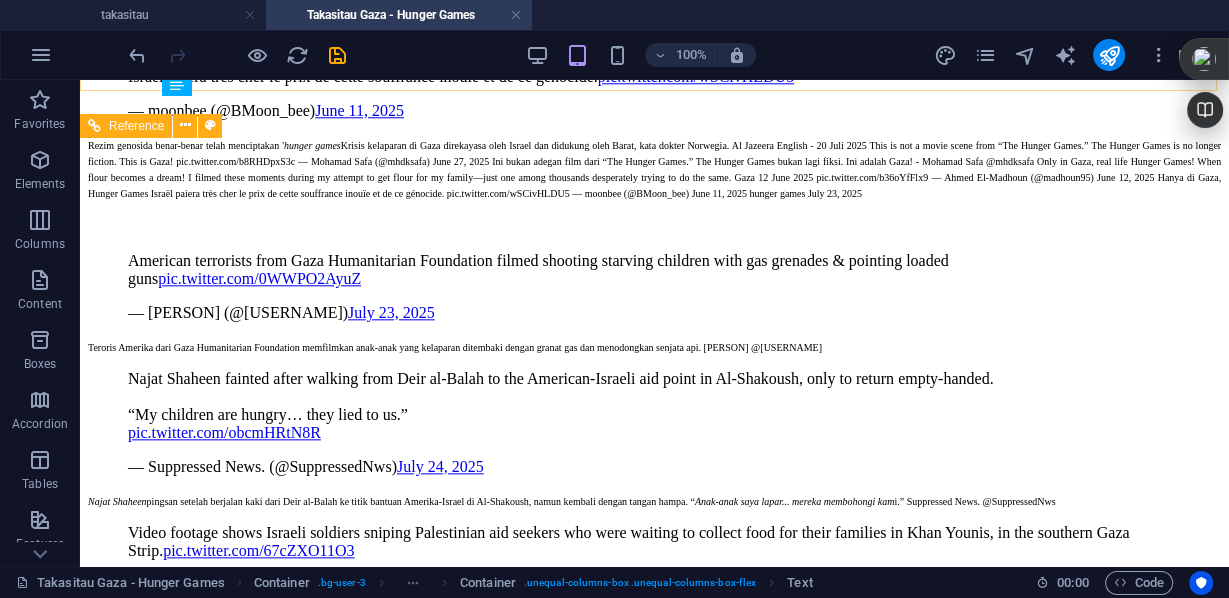 scroll, scrollTop: 2538, scrollLeft: 0, axis: vertical 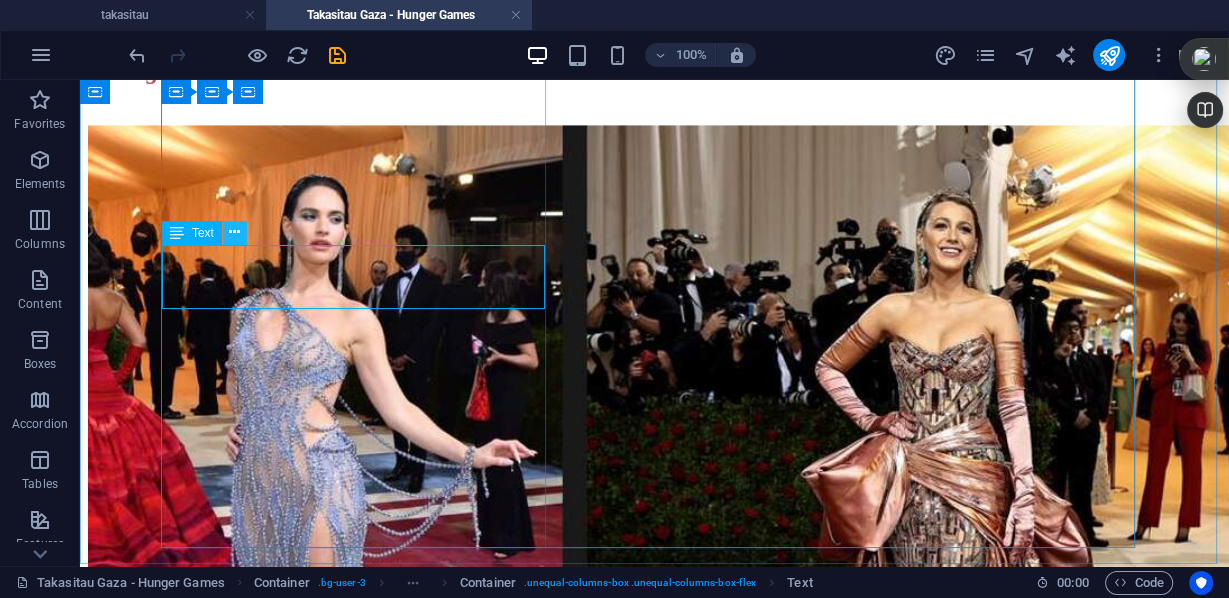 click at bounding box center [234, 232] 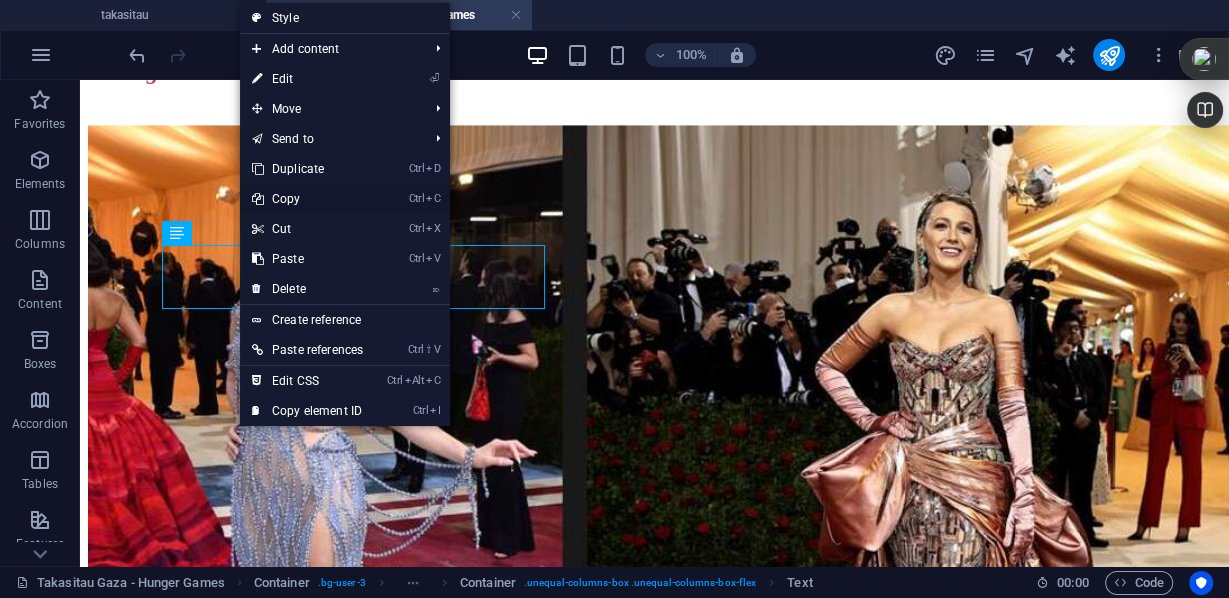 click on "Ctrl C  Copy" at bounding box center (307, 199) 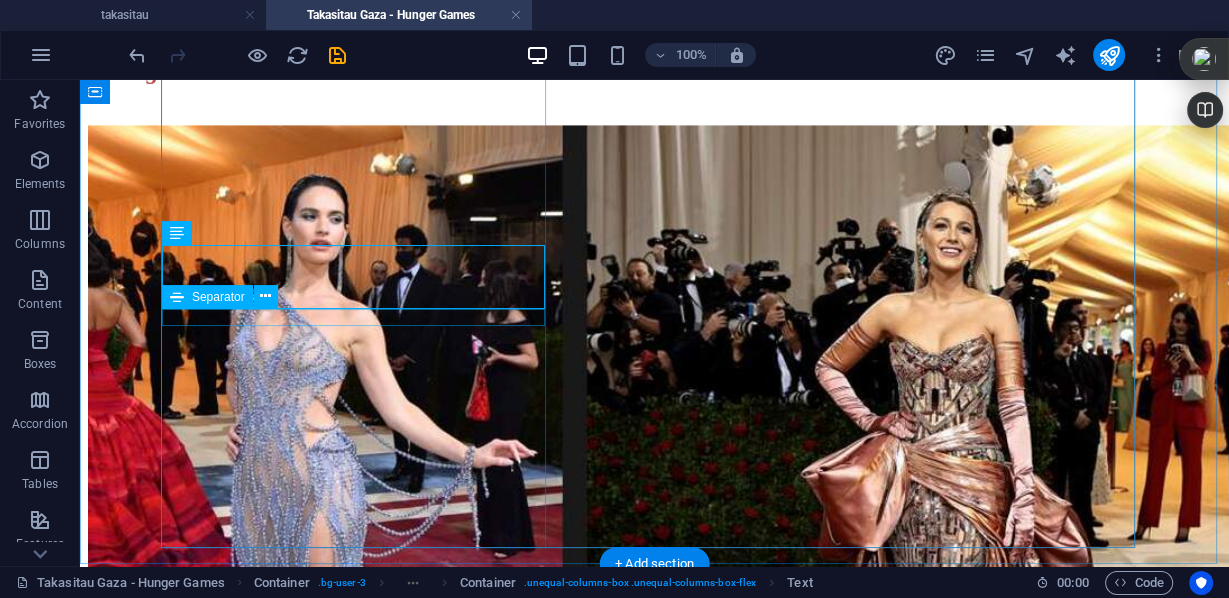 click at bounding box center [654, 8] 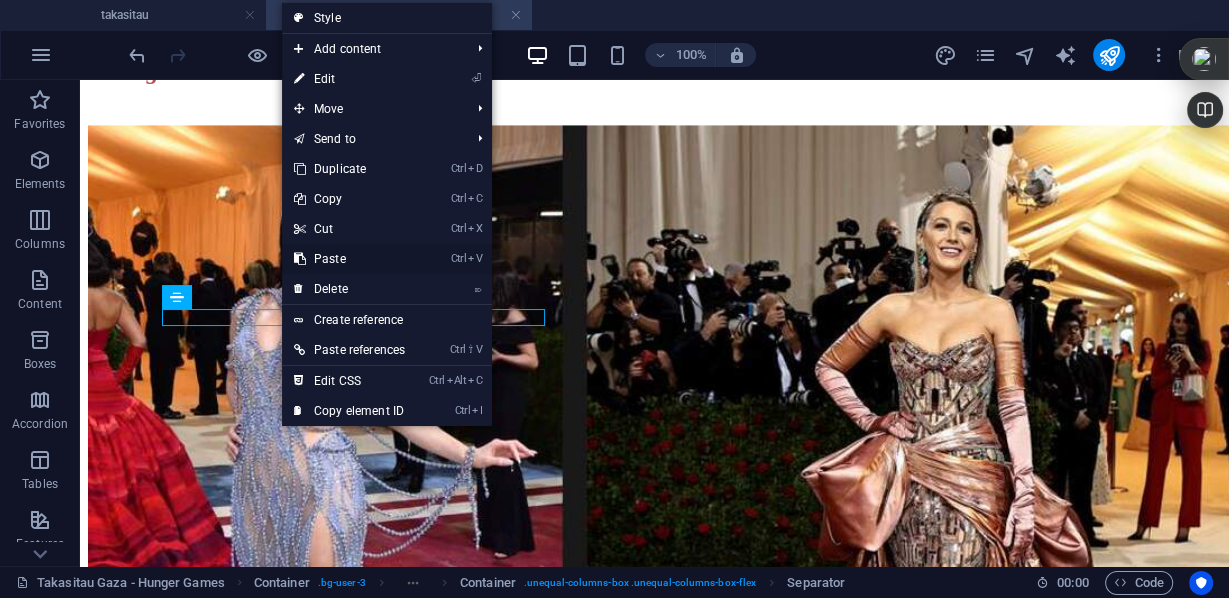 click on "Ctrl V  Paste" at bounding box center (349, 259) 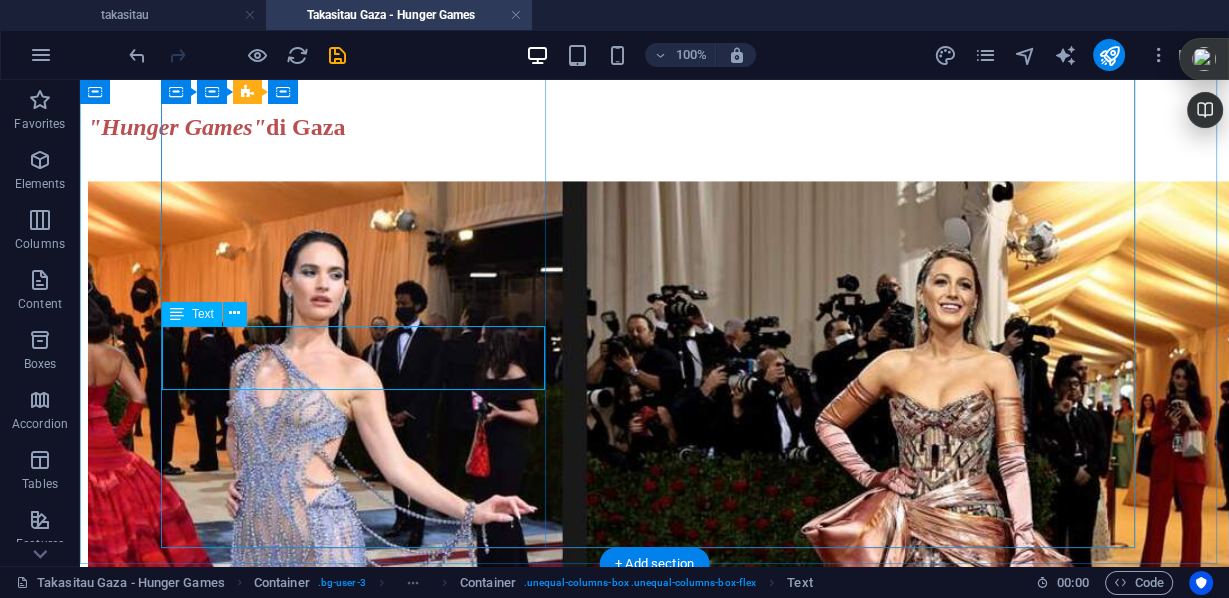 click on "Mengerikan: Adegan apokaliptik dari Gaza. Warga sipil yang kelaparan menunggu truk-truk bantuan, mengerumuni truk-truk tersebut, memanjatnya, putus asa mencari makanan. Kelaparan semakin parah karena ribuan anak-anak berada di ambang kematian - Israel sengaja membuat mereka kelaparan. Khalissee @Kahlissee" at bounding box center [654, 42] 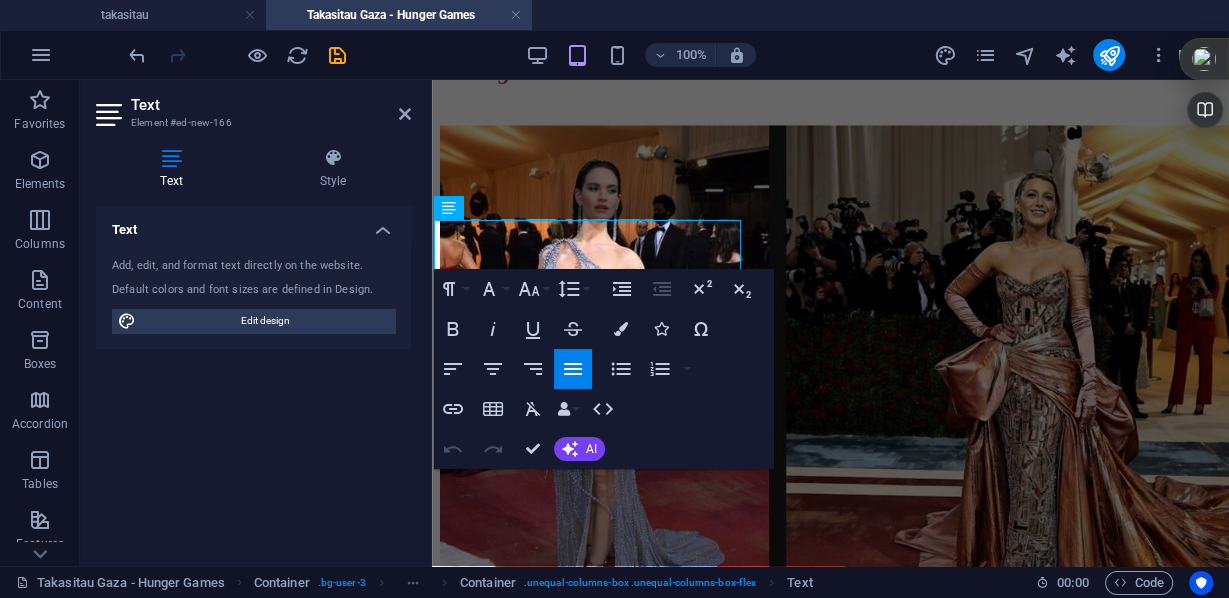 scroll, scrollTop: 1719, scrollLeft: 0, axis: vertical 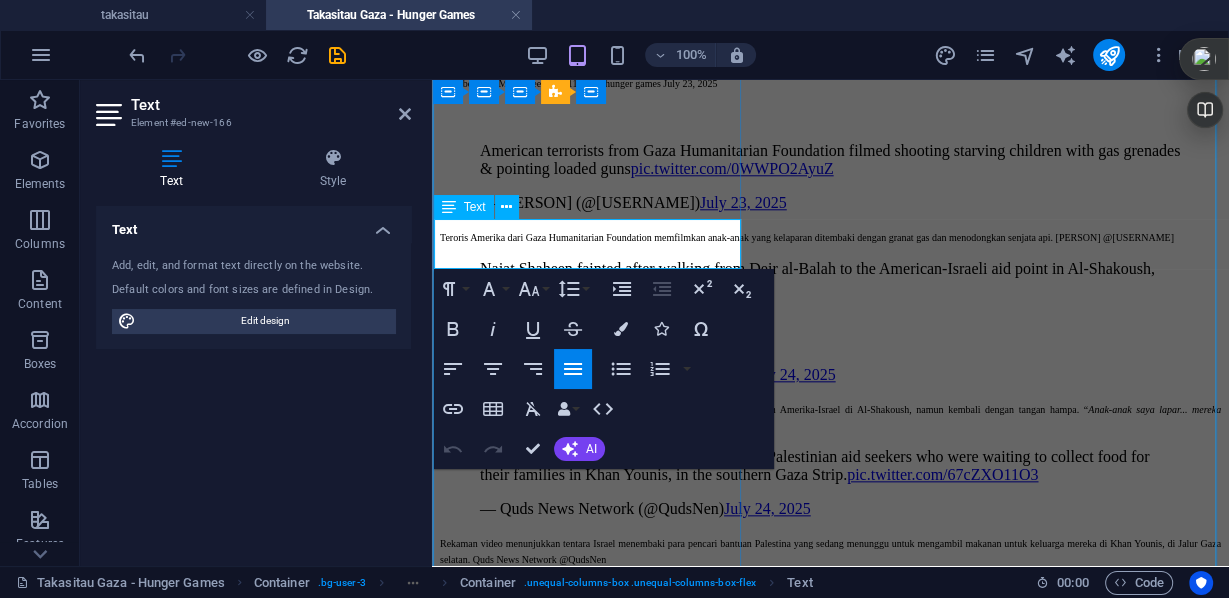 drag, startPoint x: 448, startPoint y: 225, endPoint x: 640, endPoint y: 262, distance: 195.53261 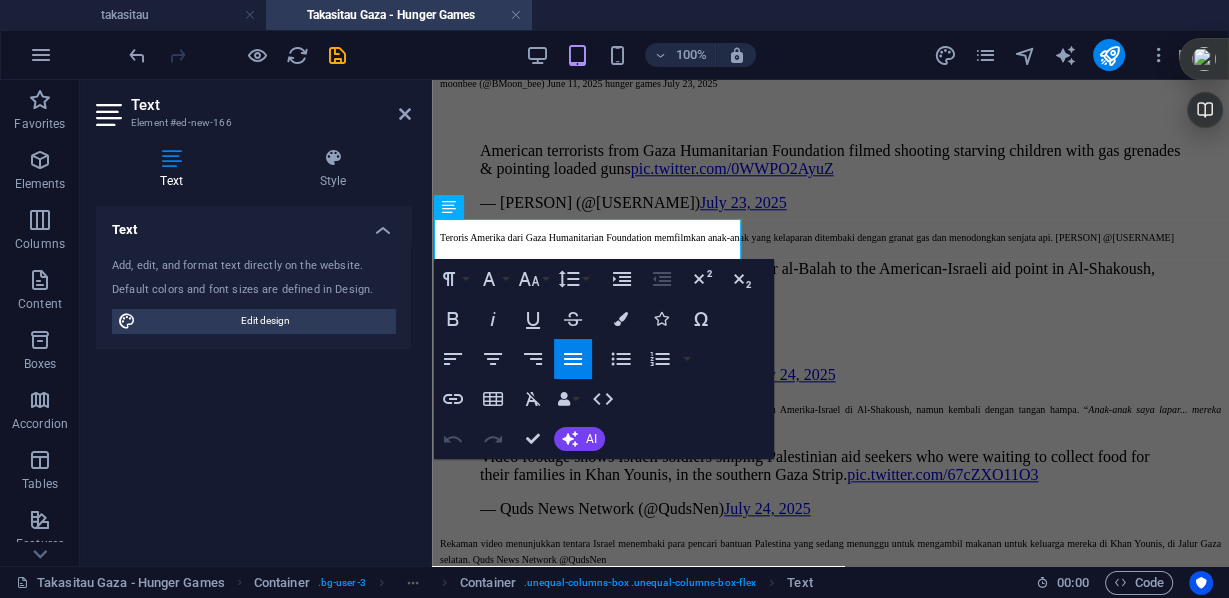 scroll, scrollTop: 2495, scrollLeft: 3, axis: both 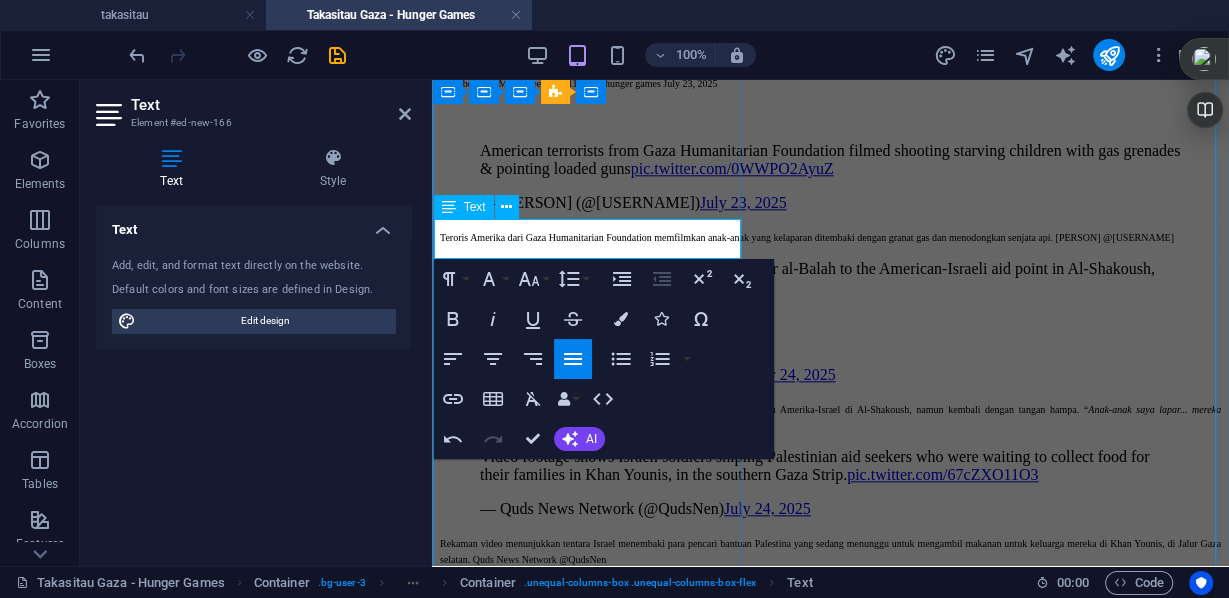 click on "MeAdegan menunjukkan warga Palestina tak bernyawa tergeletak di jalan setelah pasukan pendudukan Israel menyerang warga sipil yang berkumpul untuk menerima bantuan di barat laut Jalur Gaza. Palestine Info Center @palinfoen - di berita06 Agustus 2025see" at bounding box center [830, 805] 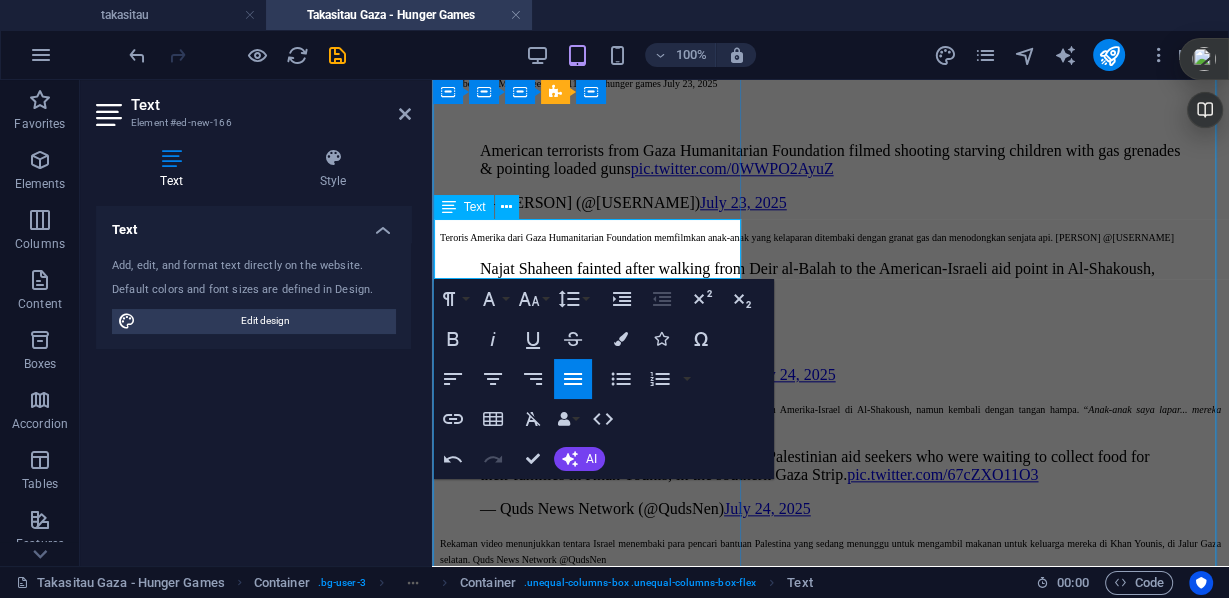 type 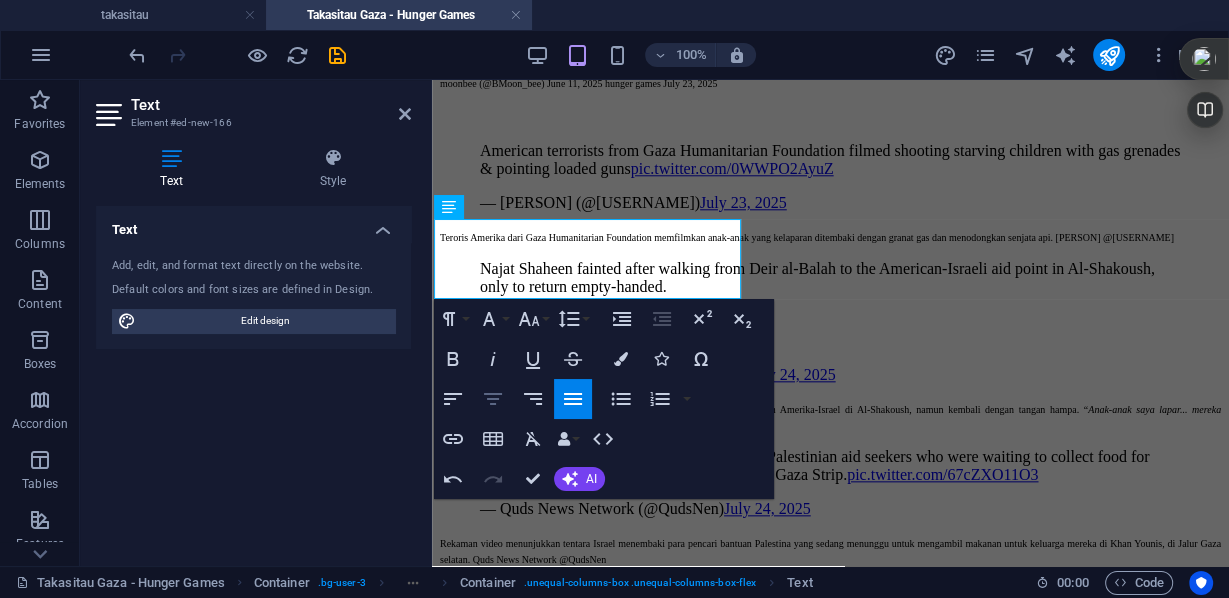 click 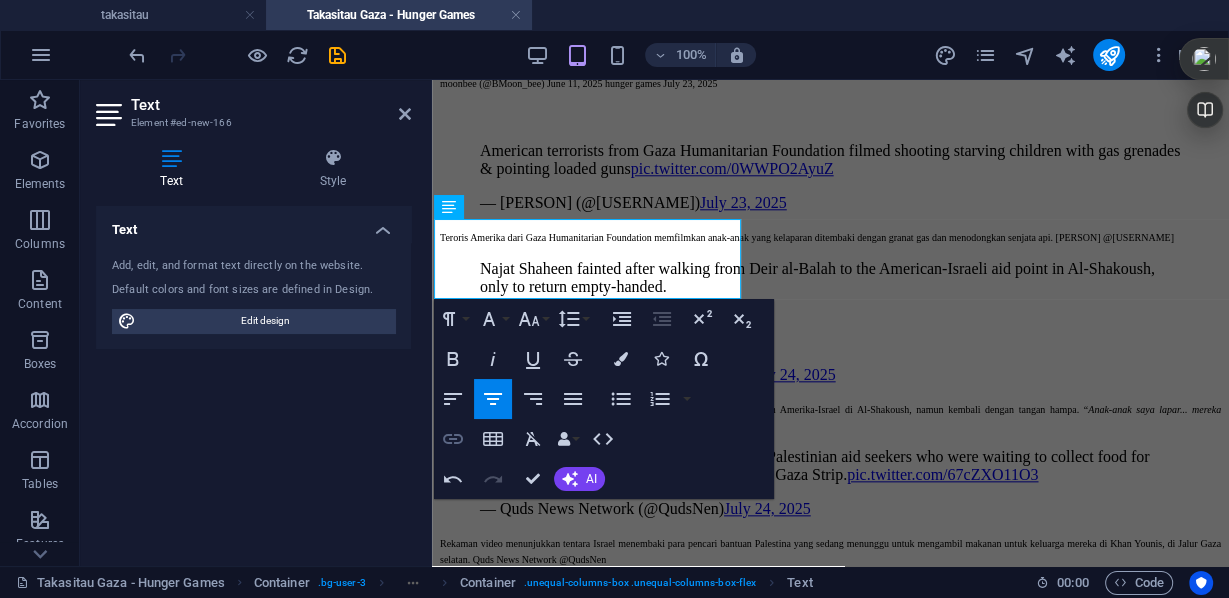 click 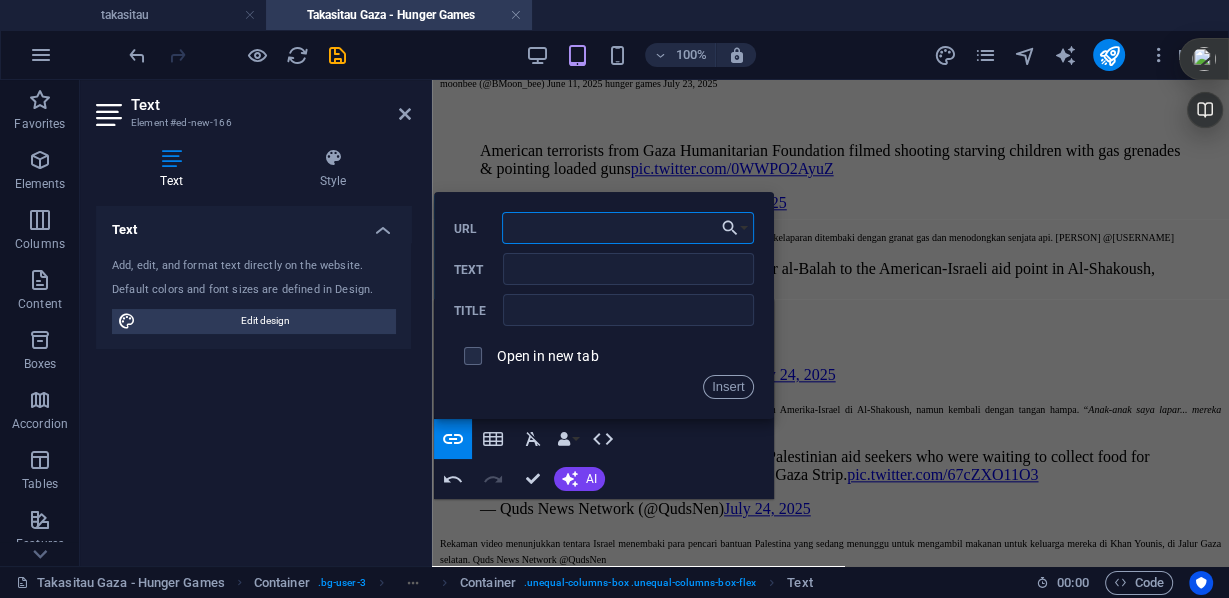 click on "URL" at bounding box center (628, 228) 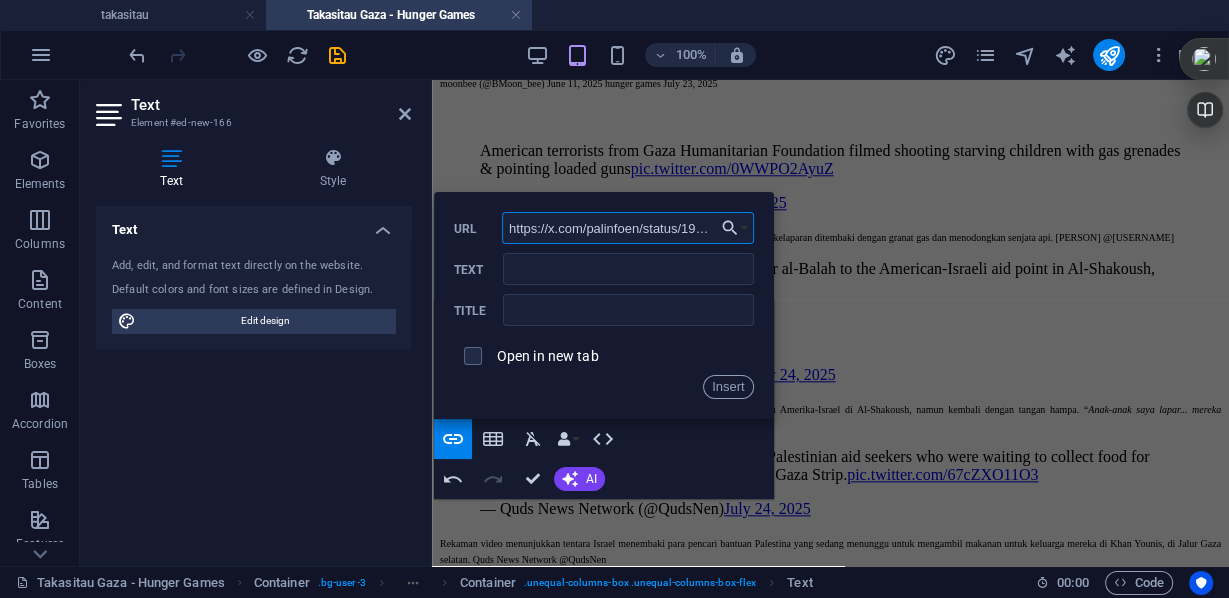 scroll, scrollTop: 0, scrollLeft: 328, axis: horizontal 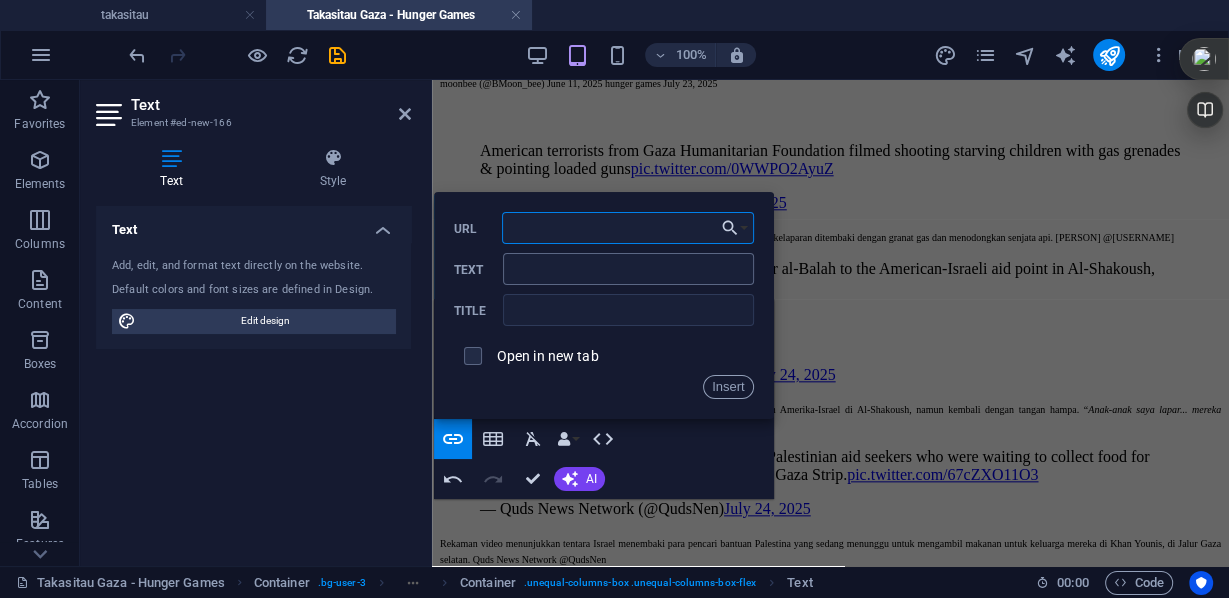 type on "https://x.com/palinfoen/status/1953055957942190097?t=27IoRCY8f6_OBtH92A0pPQ&s=08" 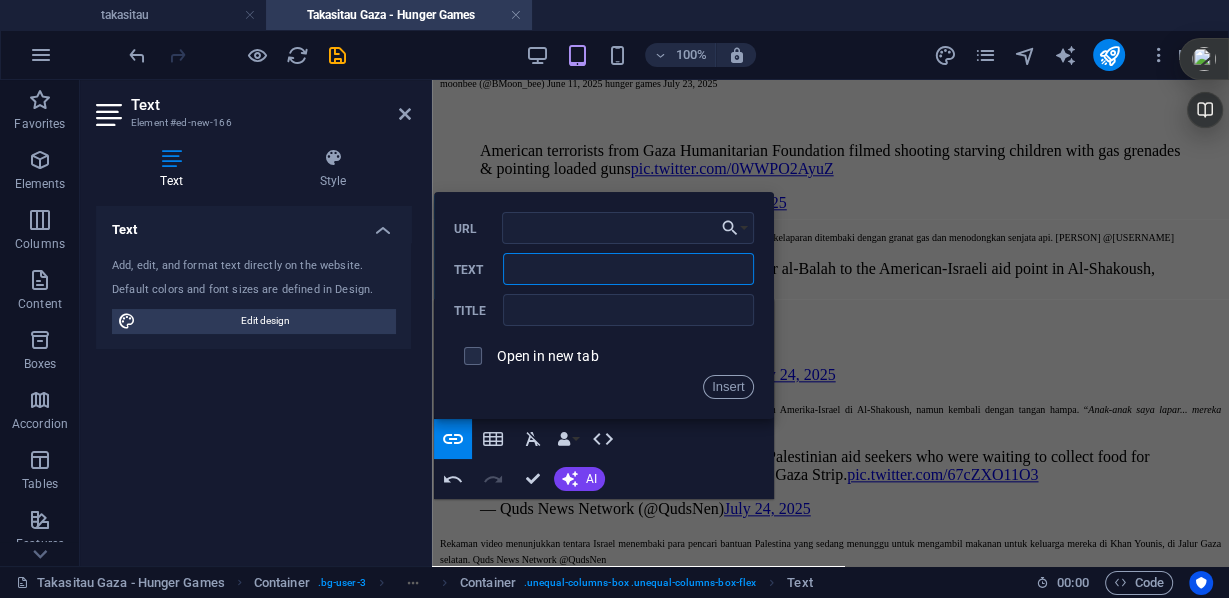 click on "Text" at bounding box center (628, 269) 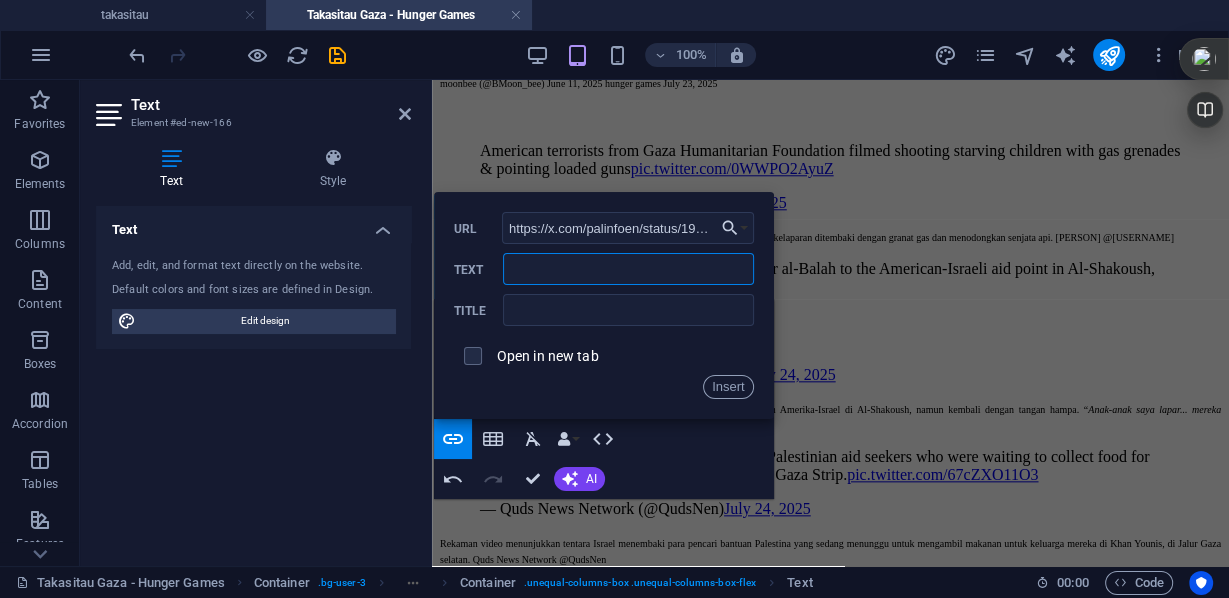 paste on "warga Palestina tak bernyawa tergeletak di jalan" 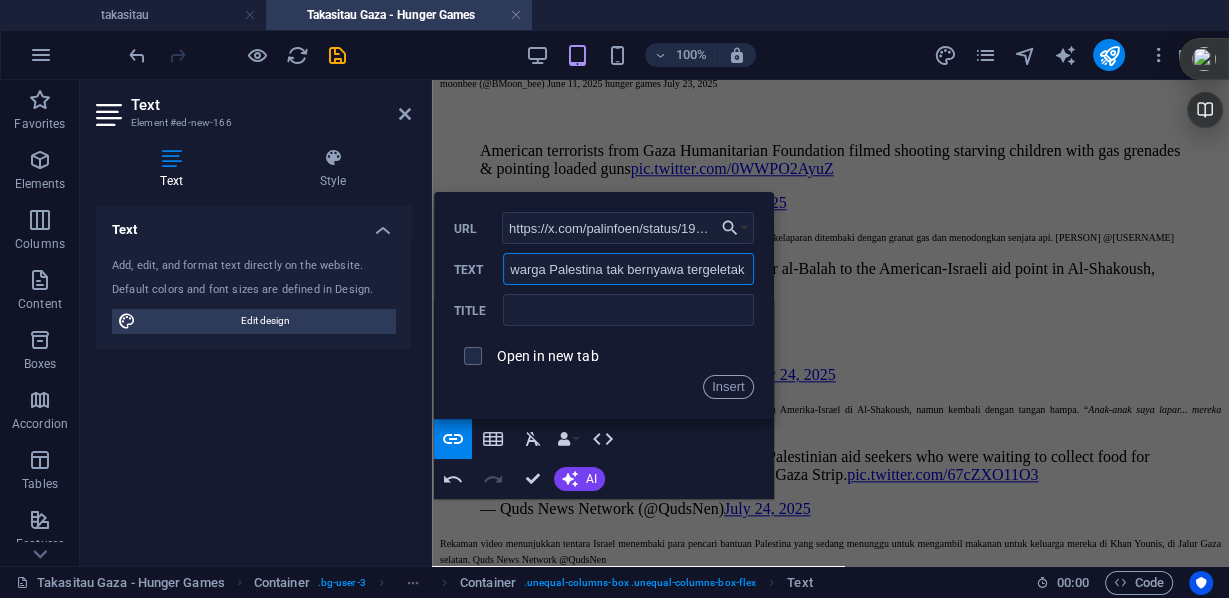 scroll, scrollTop: 0, scrollLeft: 41, axis: horizontal 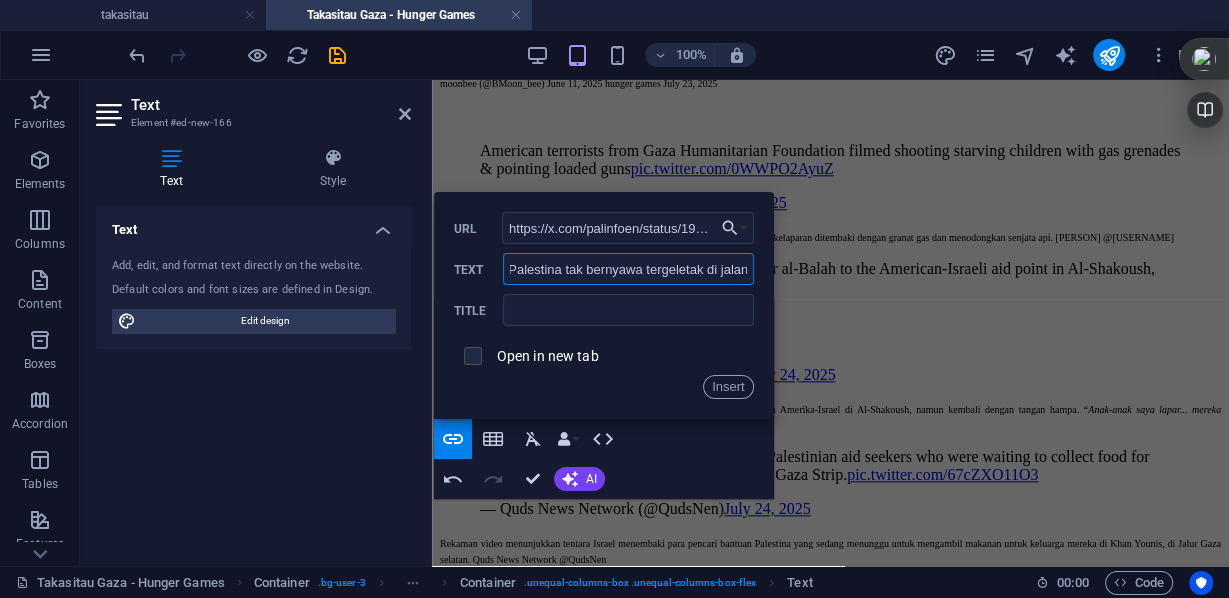 type on "warga Palestina tak bernyawa tergeletak di jalan" 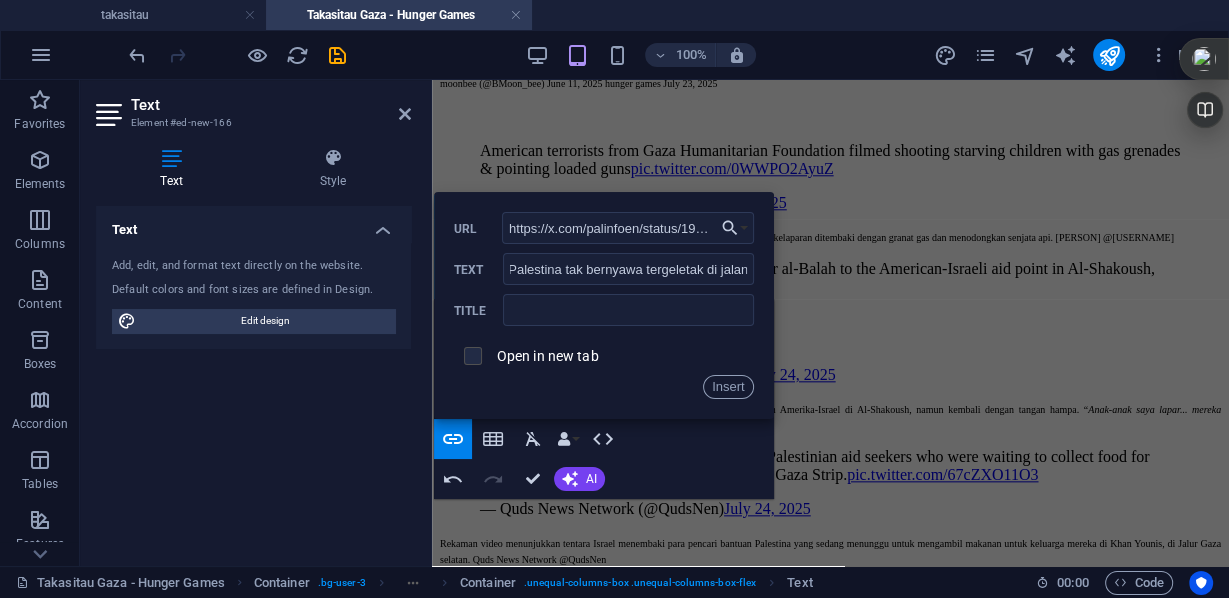 click at bounding box center (470, 353) 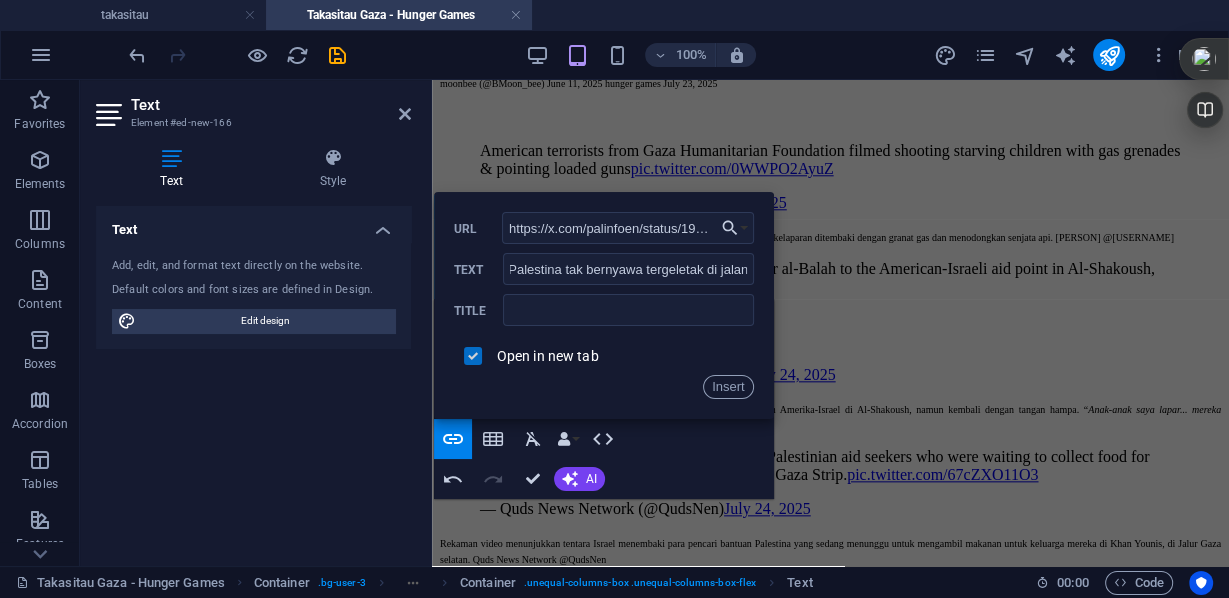 scroll, scrollTop: 0, scrollLeft: 0, axis: both 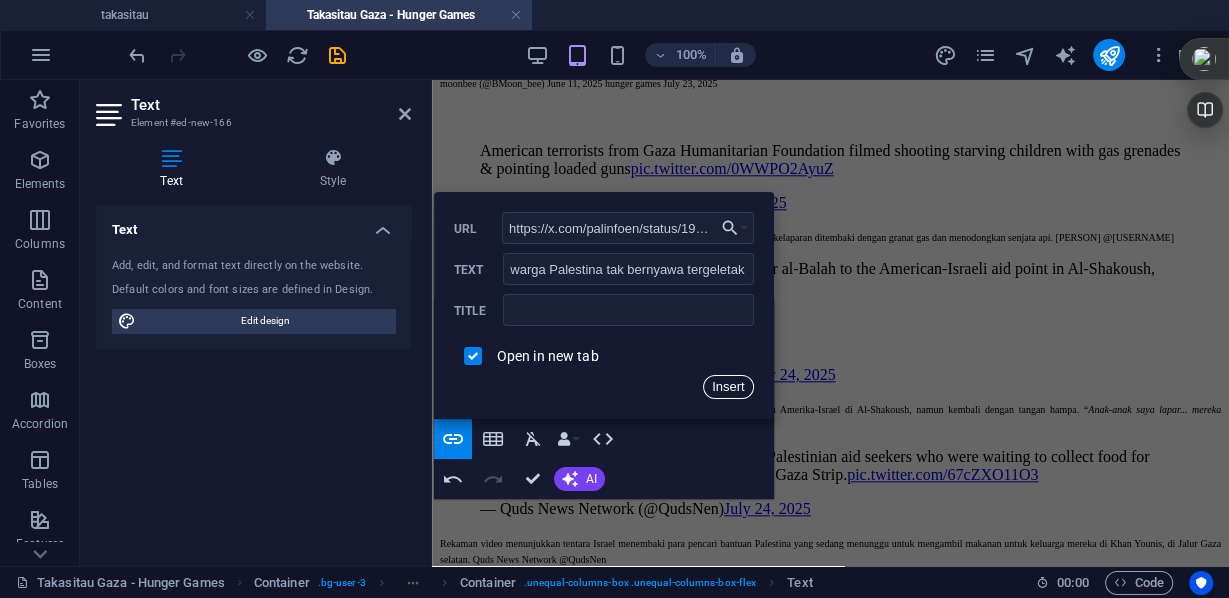 click on "Insert" at bounding box center [728, 387] 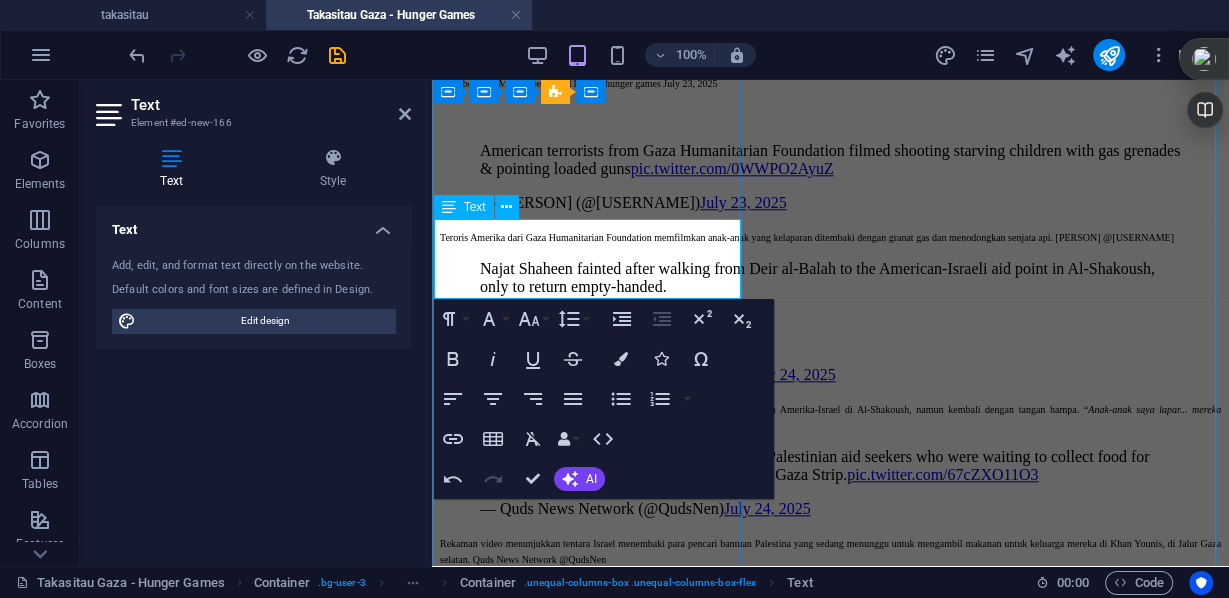 click on "warga Palestina tak bernyawa tergeletak di jalan" 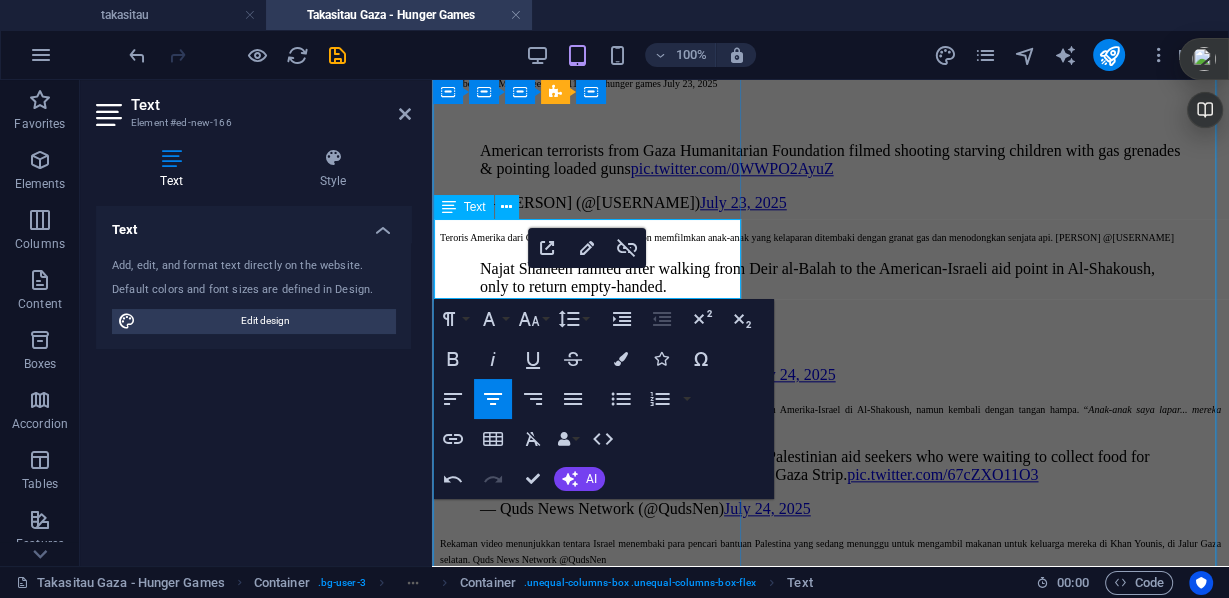 drag, startPoint x: 700, startPoint y: 291, endPoint x: 458, endPoint y: 295, distance: 242.03305 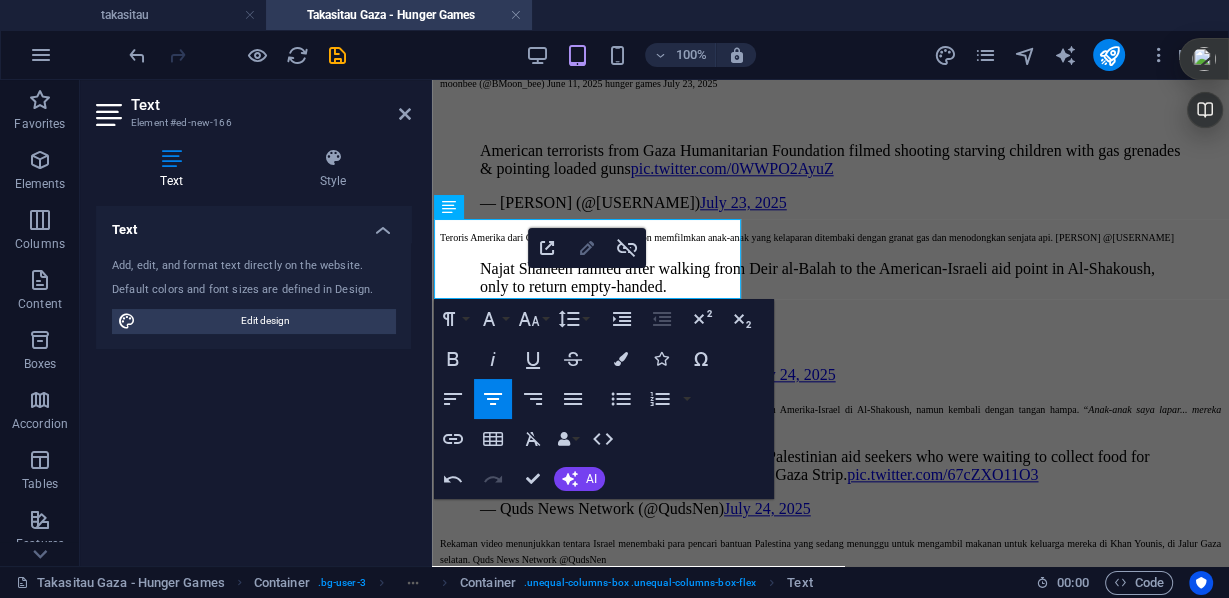 click 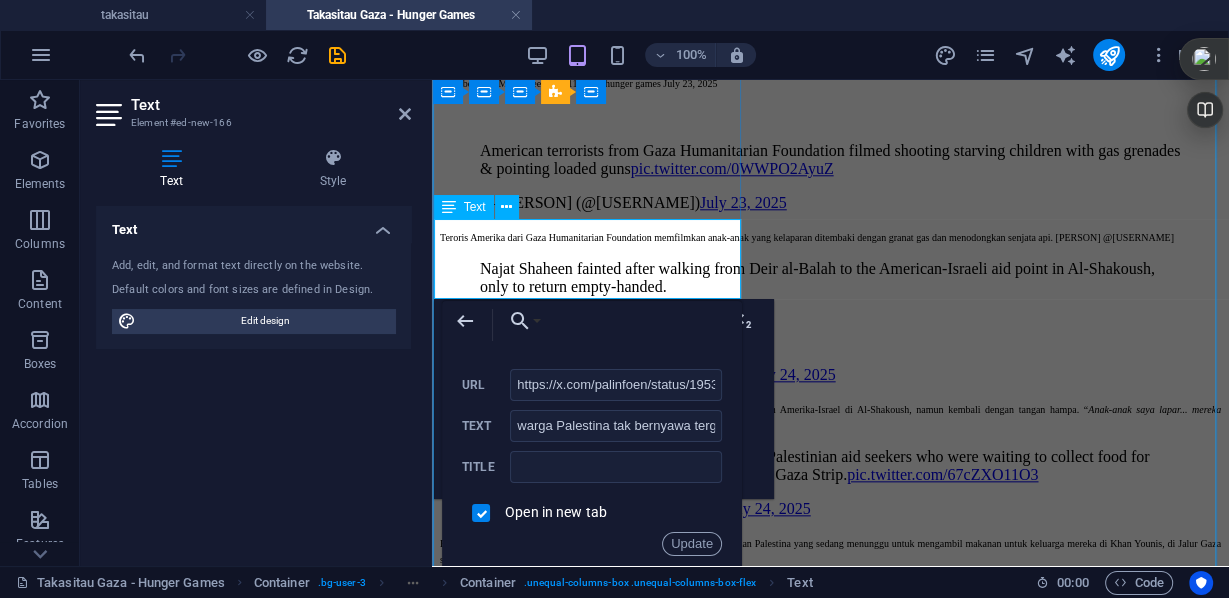 scroll, scrollTop: 0, scrollLeft: 332, axis: horizontal 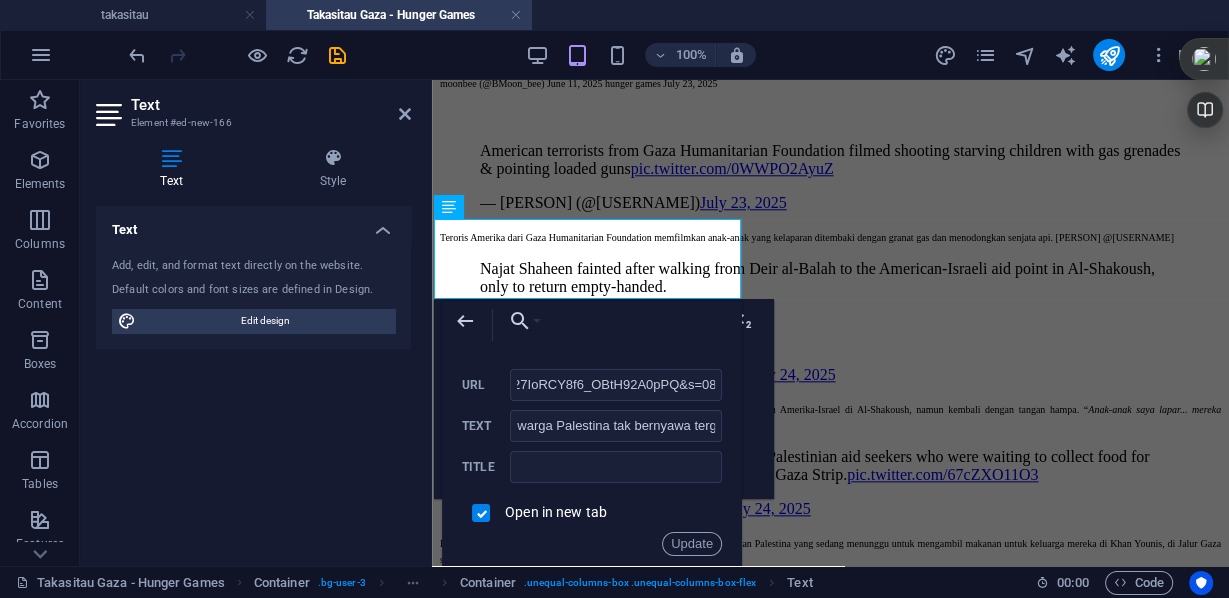 click on "Back Choose Link takasitau Takasitau Rafah Takasitau Manahel Thabet Takasitau Richest Man in Babylon Takasitau China_maju Takasitau Pegasus, Lavender & Where's Daddy? Mampir ke Kita  Takasitau Alexandr Wang milyader muda drop out kuliah Takasitau Subyek Buku Sains Teknologi & Inovasi  Takasitau Subyek Buku Artificial Intellegence - AI & Robotika Takasitau Subyek Buku Kemajuan Bangsa Takasitau Subyek Buku Motivasi Pribadi Takasitau Subyek Buku Momentum Agama & Timur Tengah Takasitau Subyek Buku Pencegahan Korupsi Takasitau Subyek Buku Palestina Takasitau Subyek Buku dari sumber AI Takasitau  KOMPILASI BERDASARKAN BUKU SAJA (E-BOOKS) Takasitau Investigasi Al Jazeera terhadap Kejahatan Perang di Gaza Takasitau Lobby vs Korupsi - Pengaruh Politik Takasitau Tiongkok Superpower Riset & Inovasi Takasitau Money Laundering Takasitau Kedisiplinan diri Orang Jepang: ‌Ketepatan Waktu & Prinsip Bushido Takasitau Limbah Nuklir Israel yang Mematikan dIbuang Ke West Bank, Palestina Takasitau Indonesia Gelap Sejarah Orde" at bounding box center [592, 438] 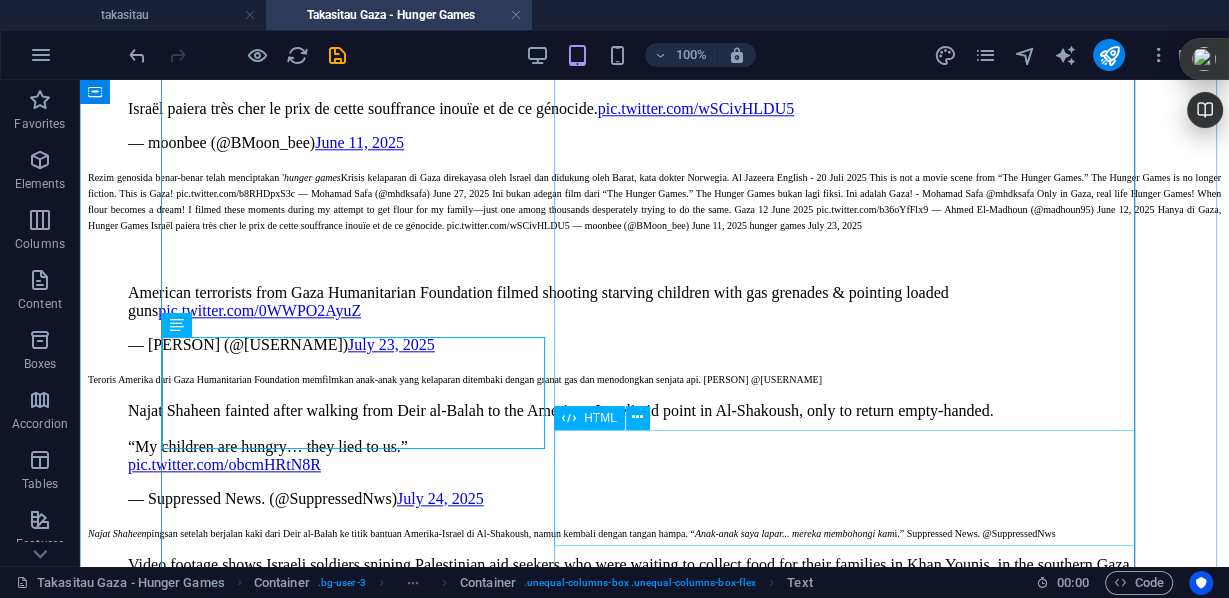 scroll, scrollTop: 2506, scrollLeft: 0, axis: vertical 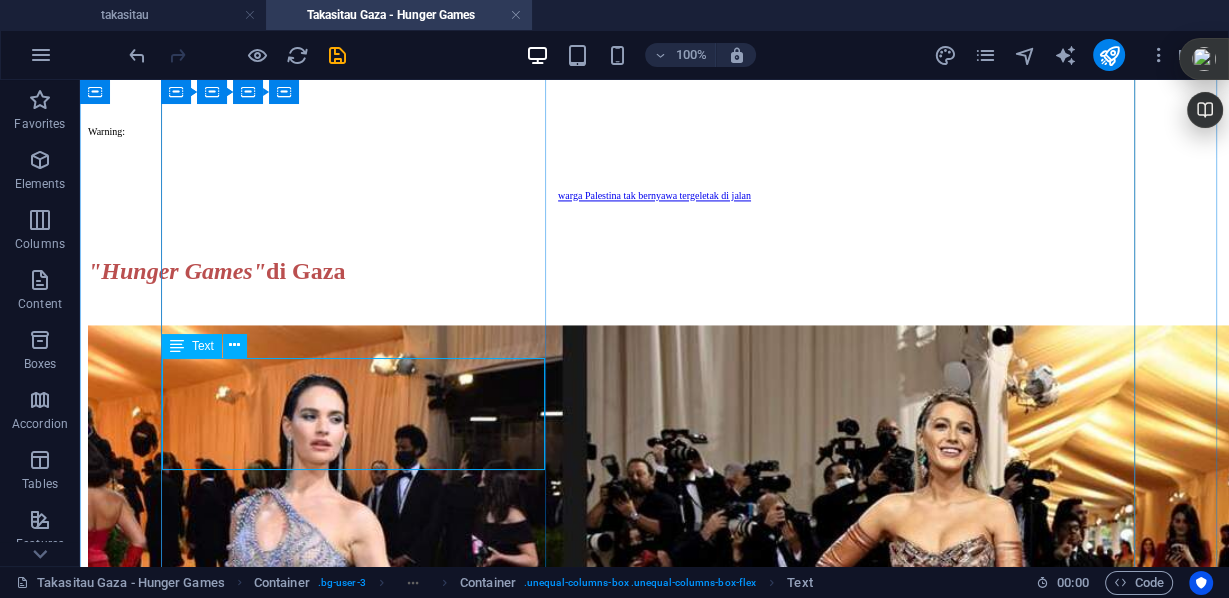 click on "Adegan menunjukkan warga Palestina tak bernyawa tergeletak di jalan setelah pasukan pendudukan Israel menyerang warga sipil yang berkumpul untuk menerima bantuan di barat laut Jalur Gaza. Palestine Info Center @palinfoen - di berita06 Agustus 2025 Warning:  warga Palestina tak bernyawa tergeletak di jalan" at bounding box center [654, 130] 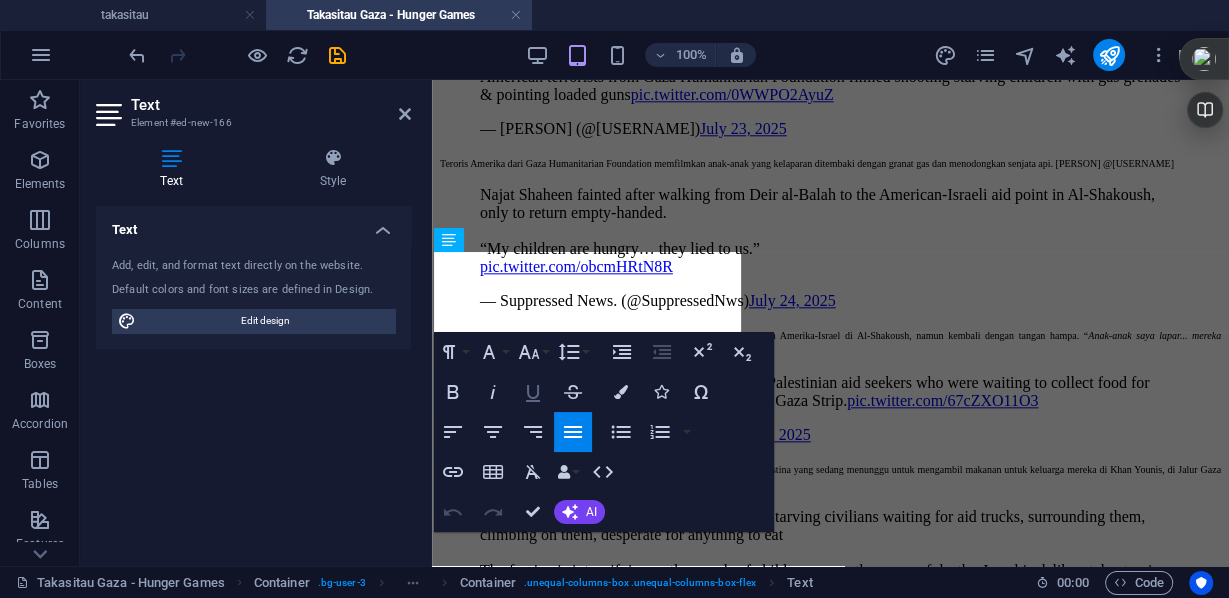 scroll, scrollTop: 1687, scrollLeft: 0, axis: vertical 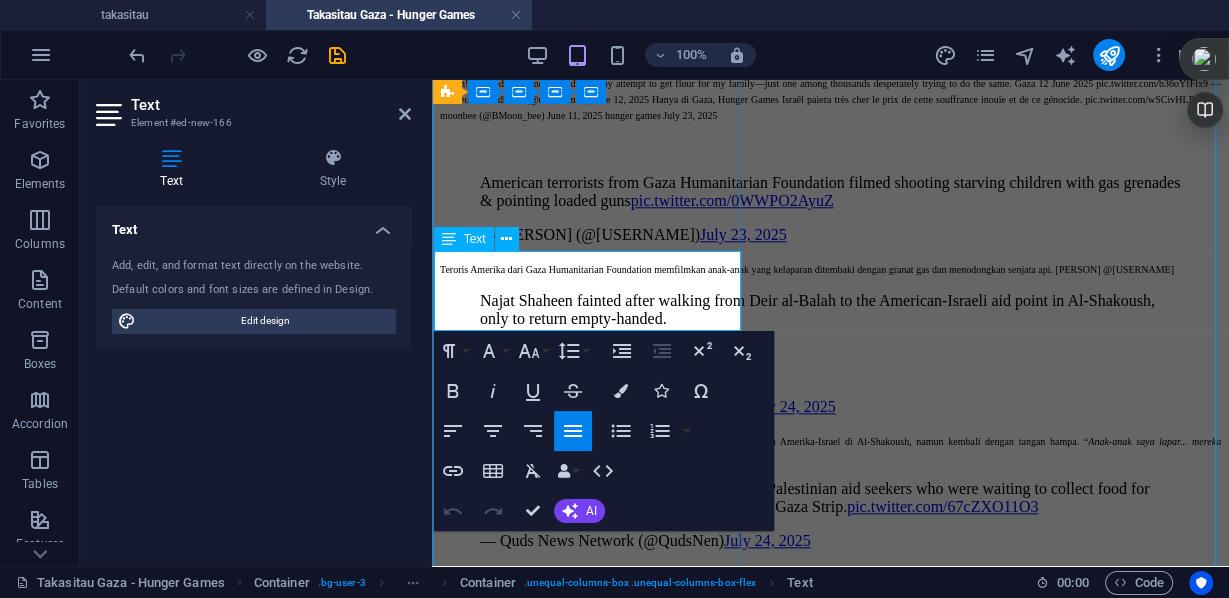 drag, startPoint x: 692, startPoint y: 325, endPoint x: 478, endPoint y: 323, distance: 214.00934 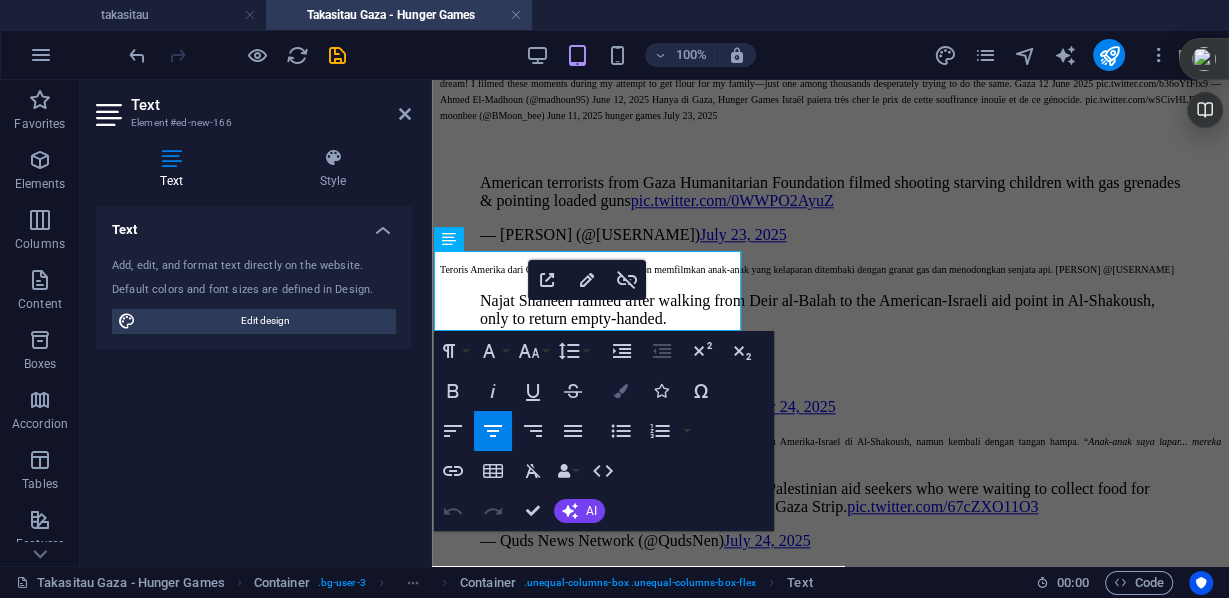 click at bounding box center (621, 391) 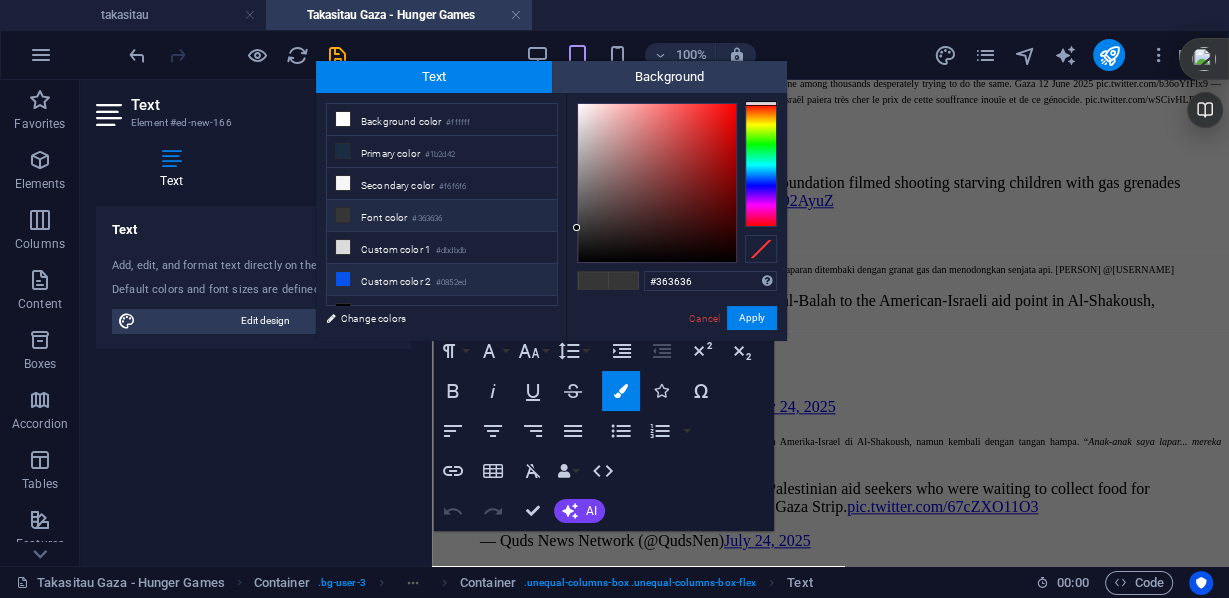 click on "Custom color 2
#0852ed" at bounding box center (442, 280) 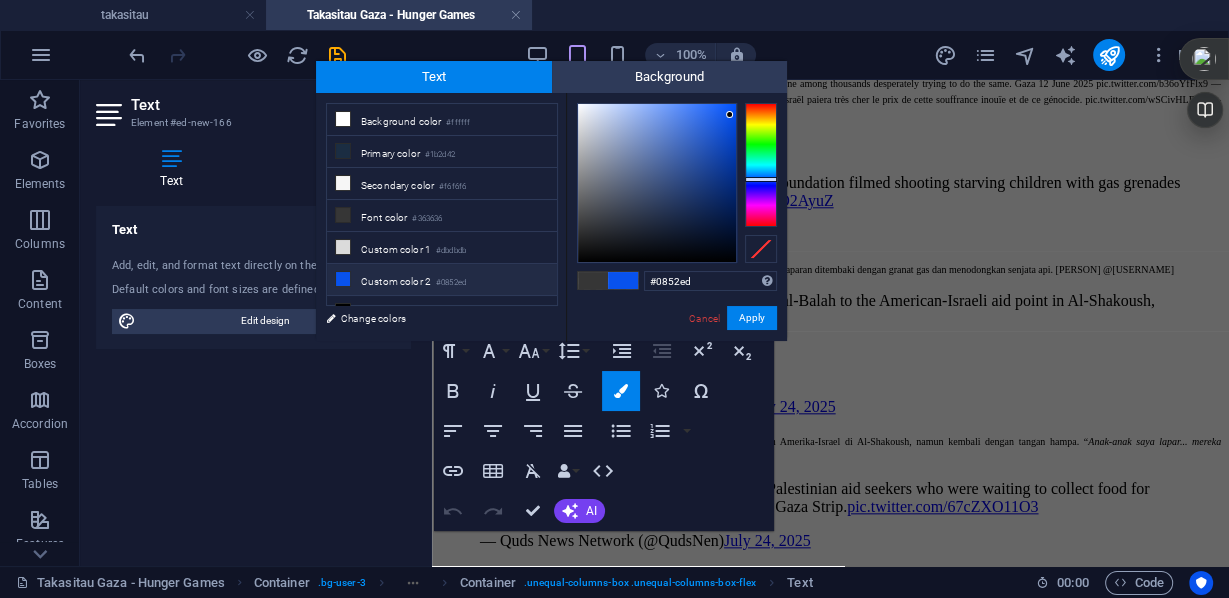 scroll, scrollTop: 70, scrollLeft: 0, axis: vertical 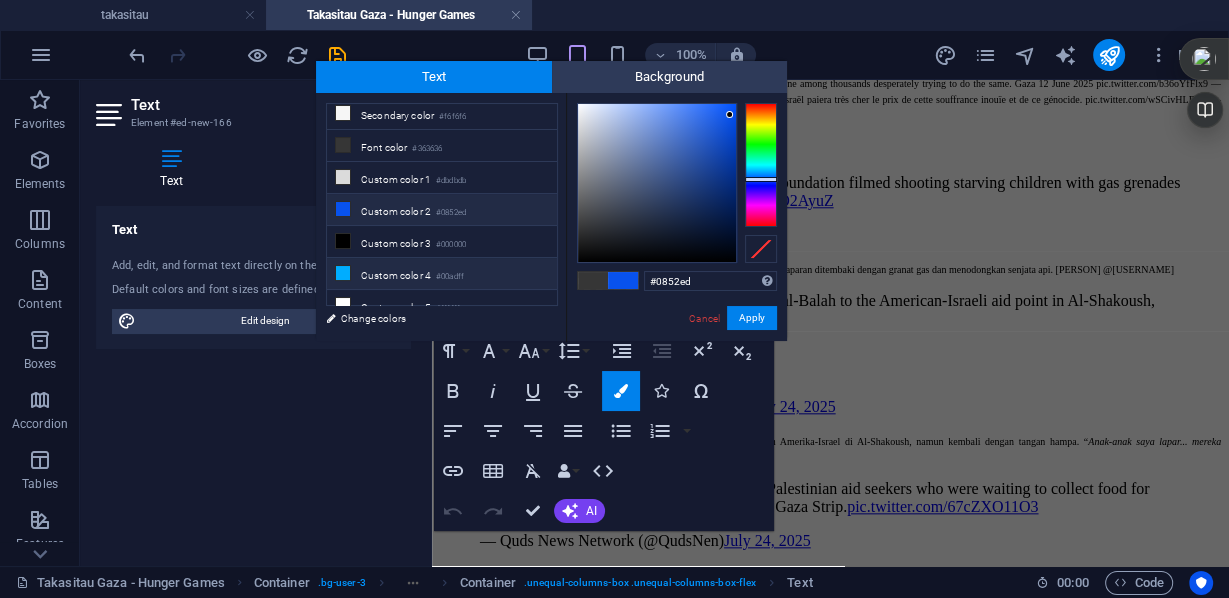 click on "Custom color 4
#00adff" at bounding box center [442, 274] 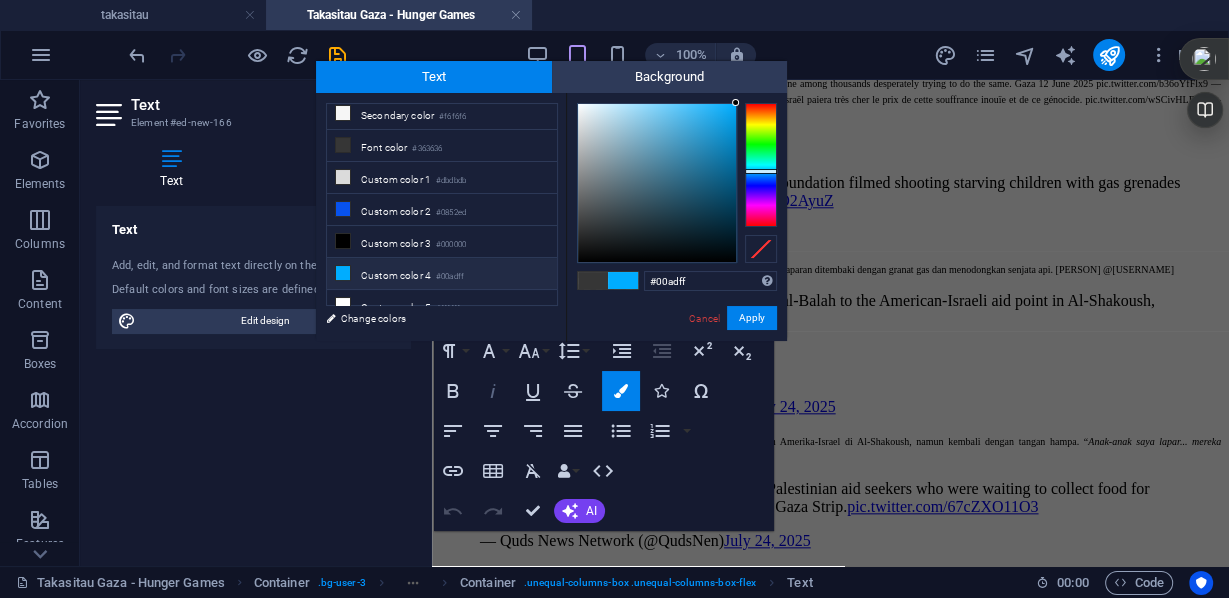 click 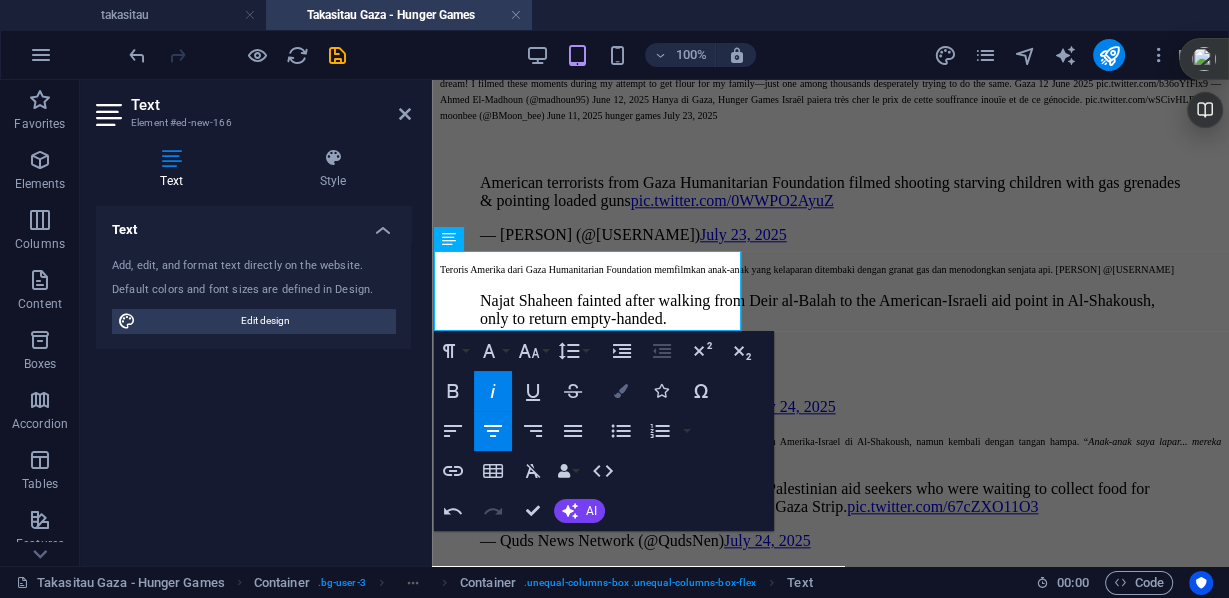 click at bounding box center [621, 391] 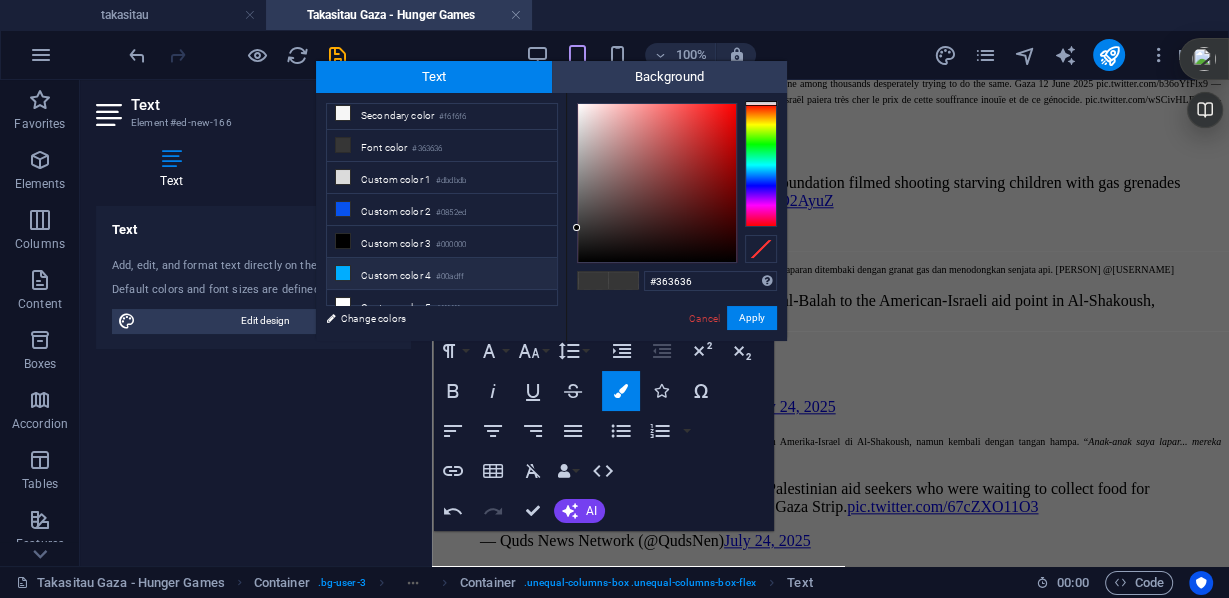 click on "Custom color 4
#00adff" at bounding box center (442, 274) 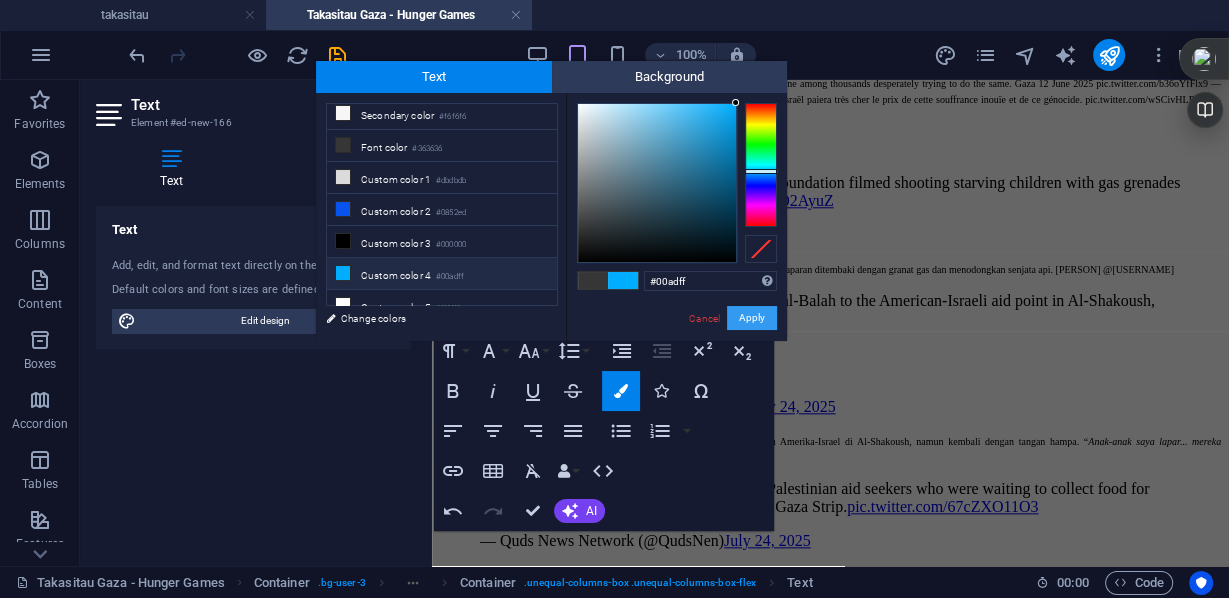 click on "Apply" at bounding box center (752, 318) 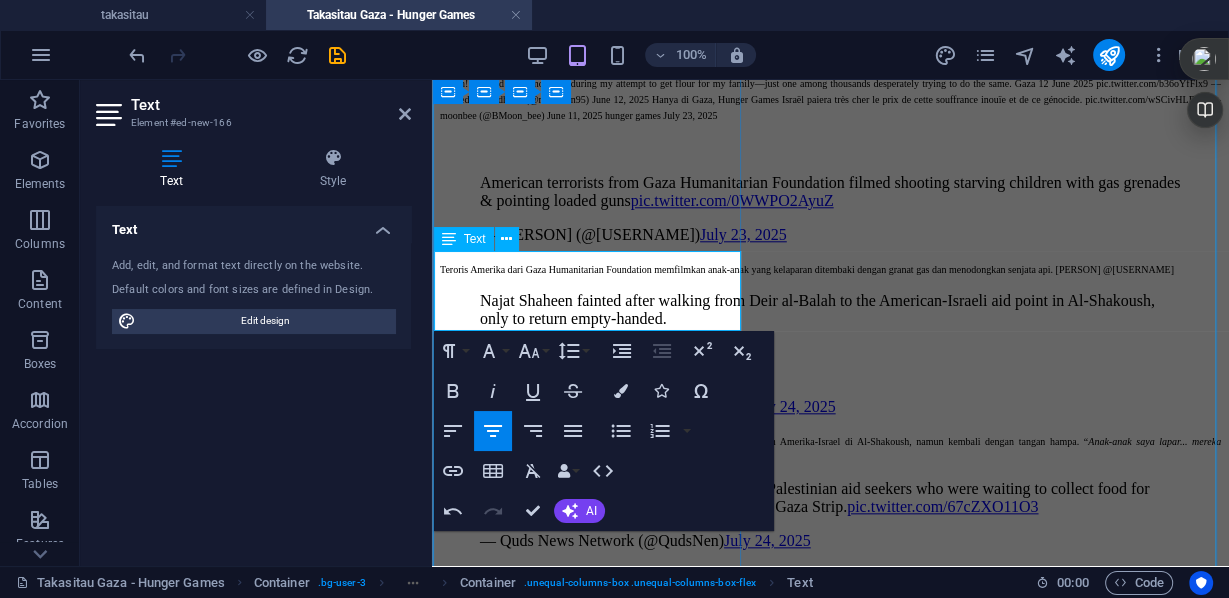 drag, startPoint x: 707, startPoint y: 327, endPoint x: 445, endPoint y: 327, distance: 262 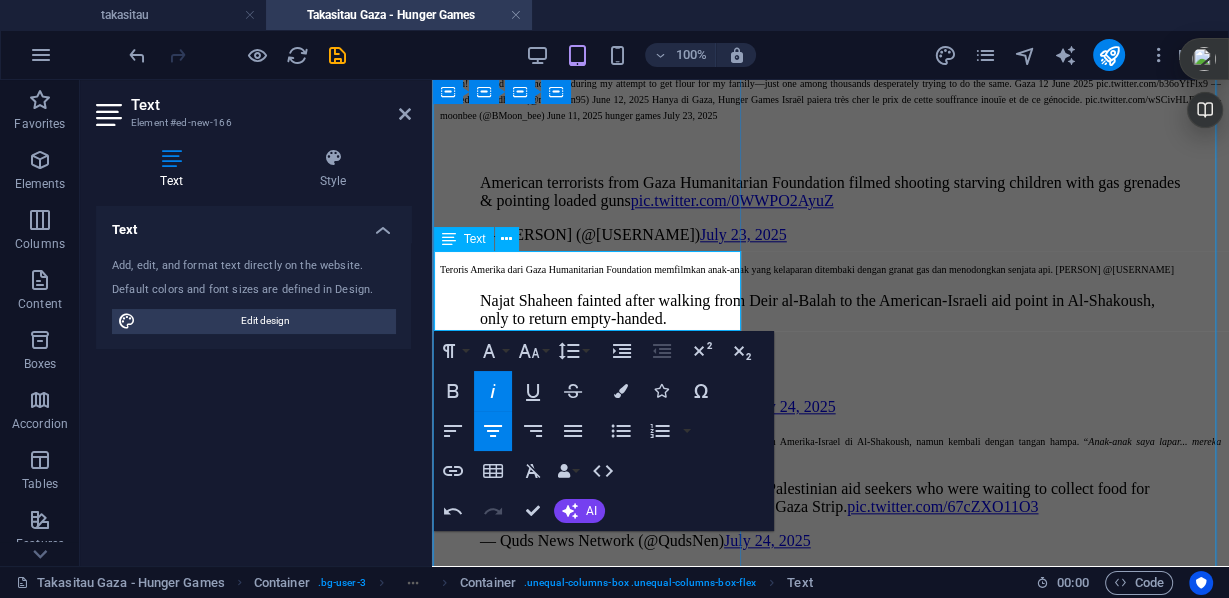 click on "warga Palestina tak bernyawa tergeletak di jalan" at bounding box center [830, 972] 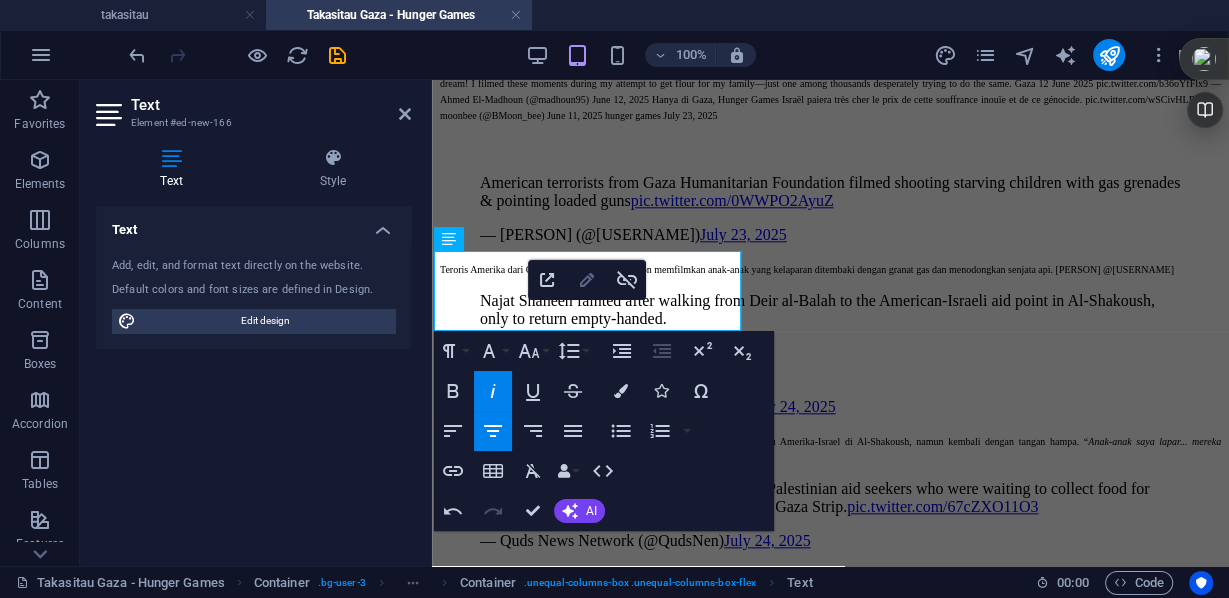 click 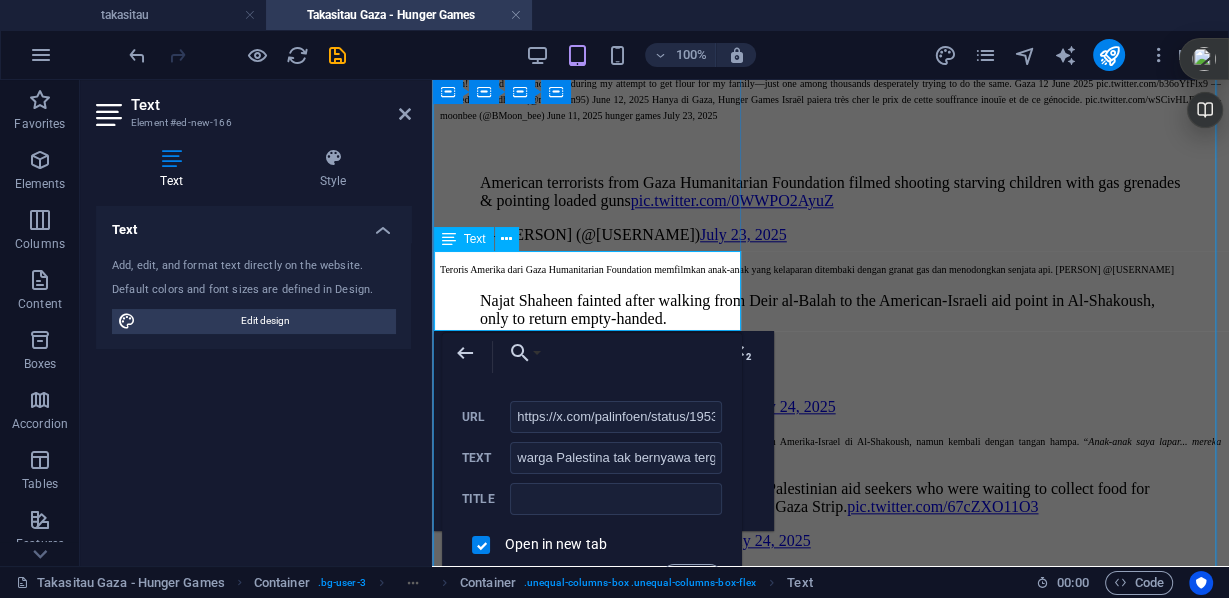 scroll, scrollTop: 0, scrollLeft: 332, axis: horizontal 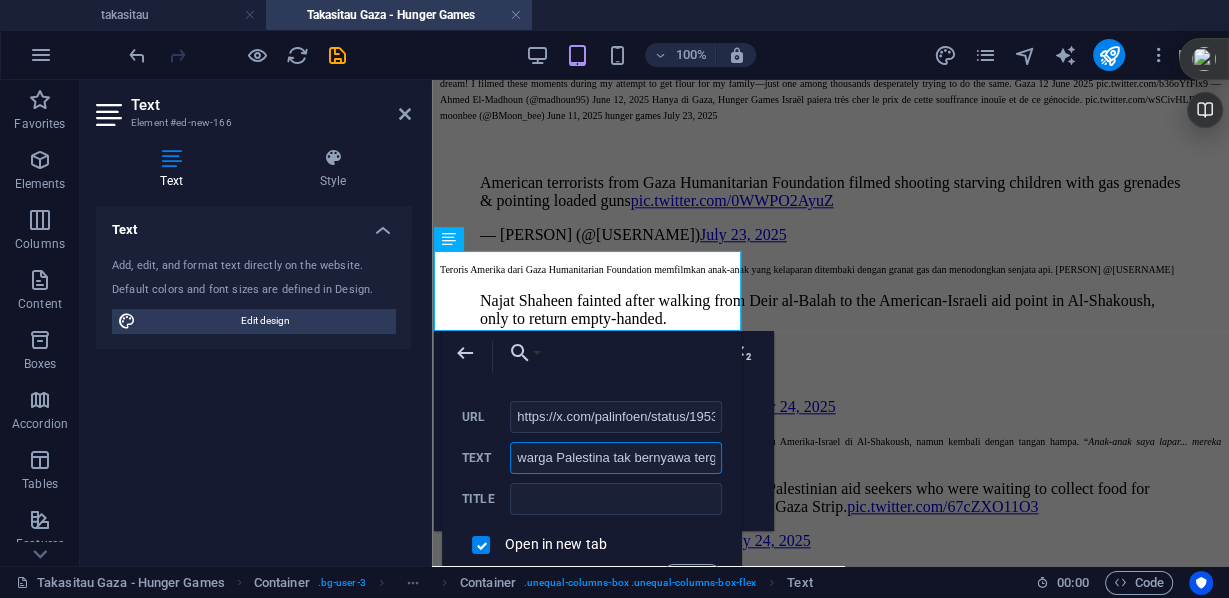 click on "warga Palestina tak bernyawa tergeletak di jalan" at bounding box center [616, 458] 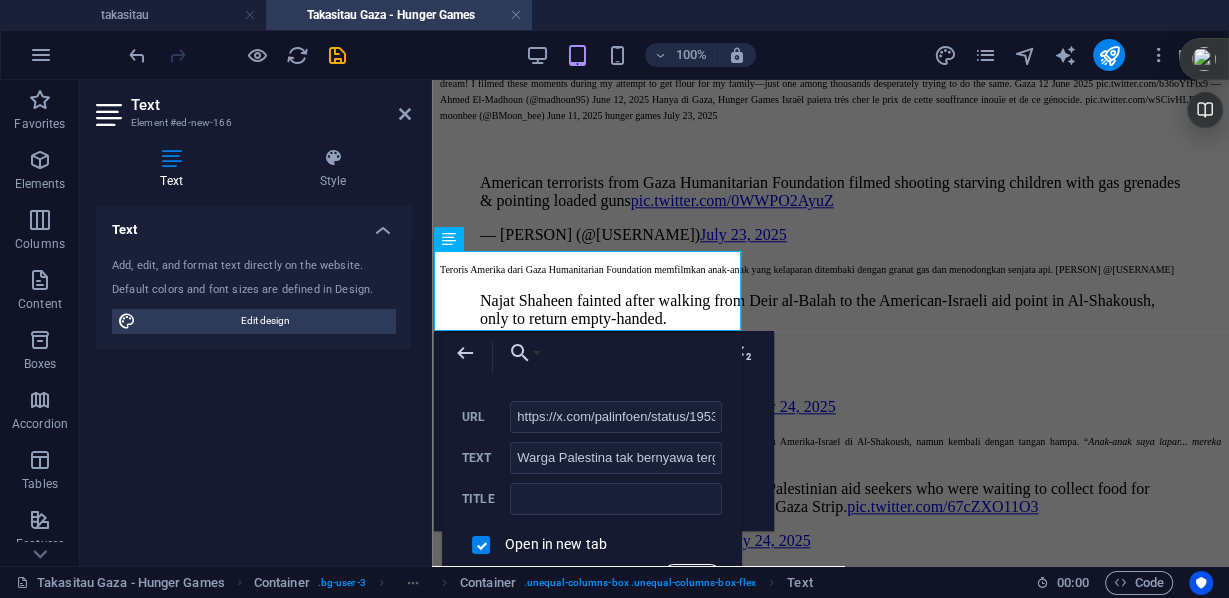 click on "Update" at bounding box center [692, 576] 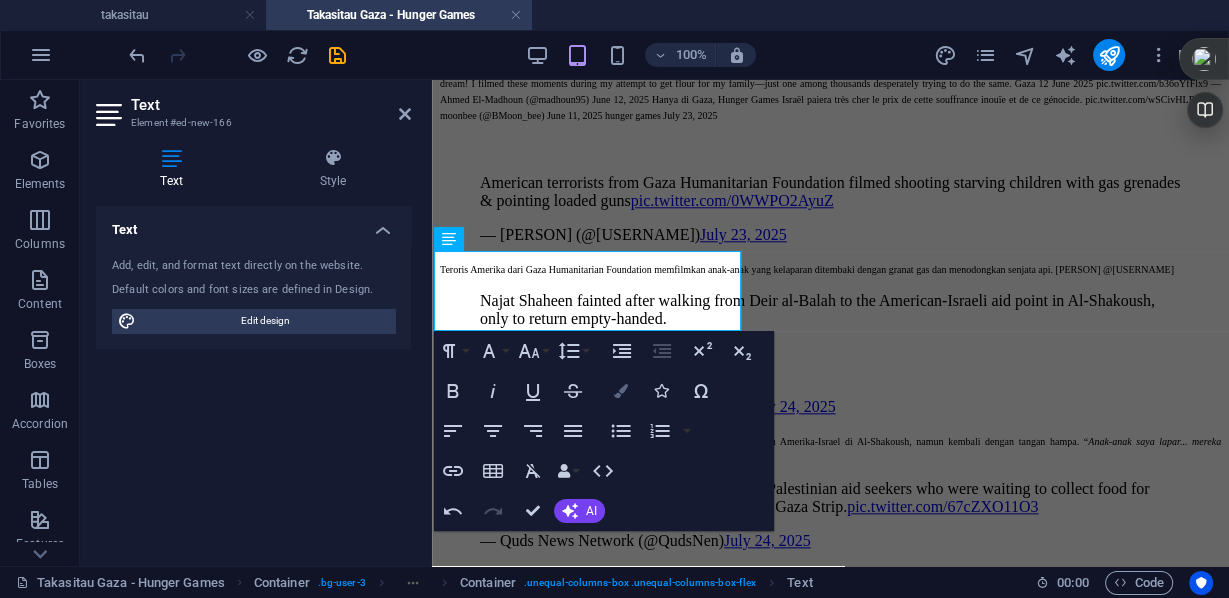 click at bounding box center (621, 391) 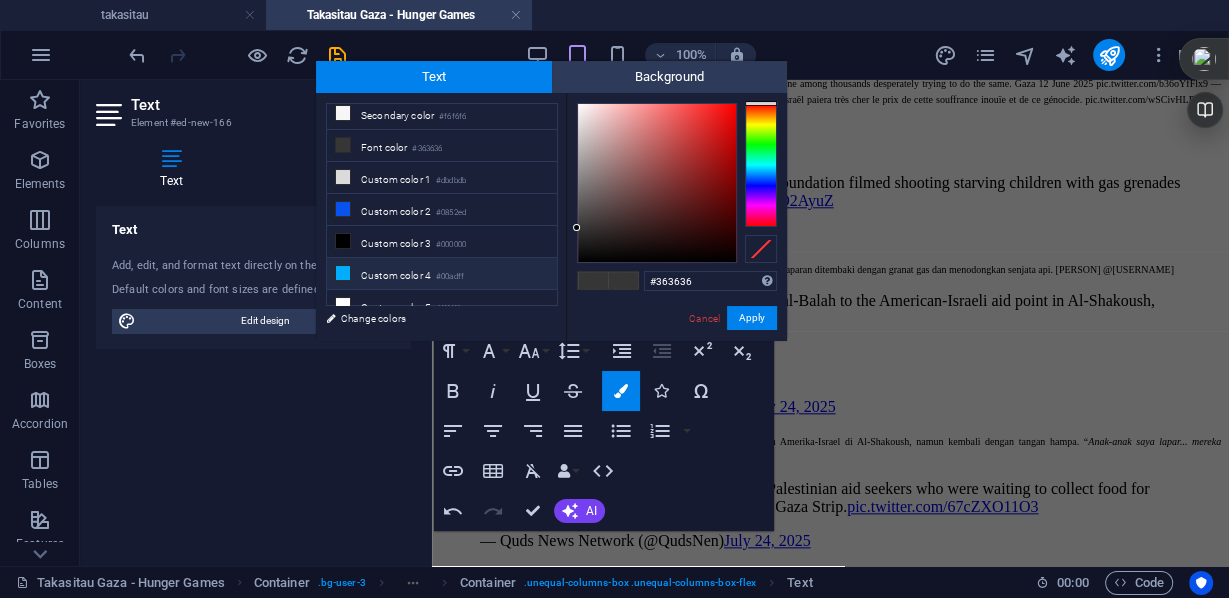 click on "Custom color 4
#00adff" at bounding box center (442, 274) 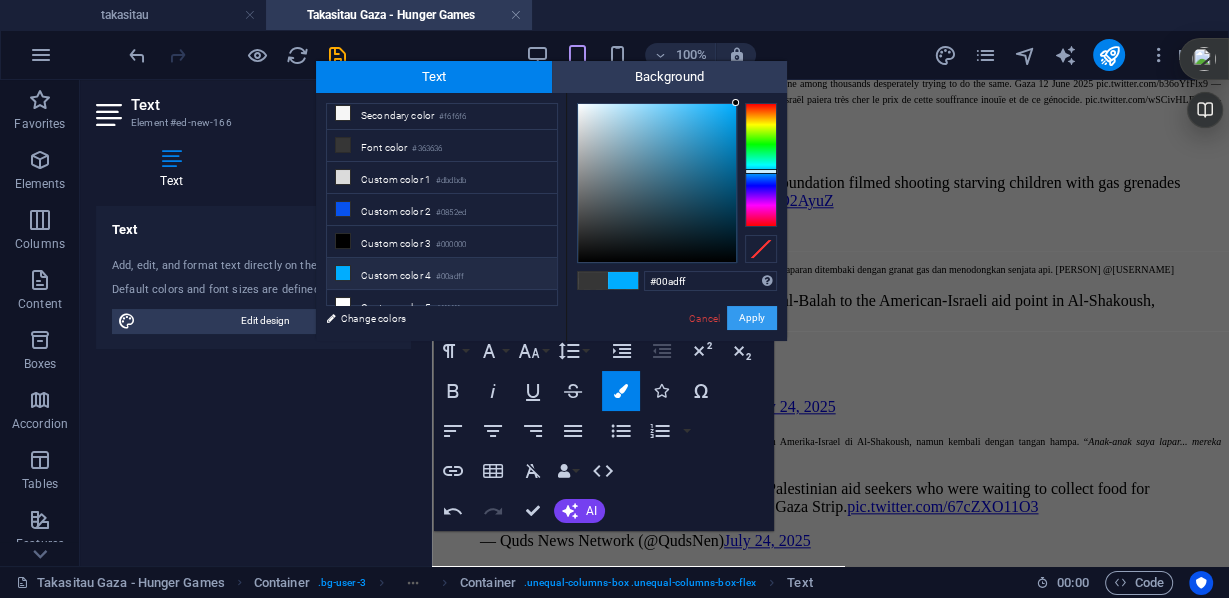 click on "Apply" at bounding box center (752, 318) 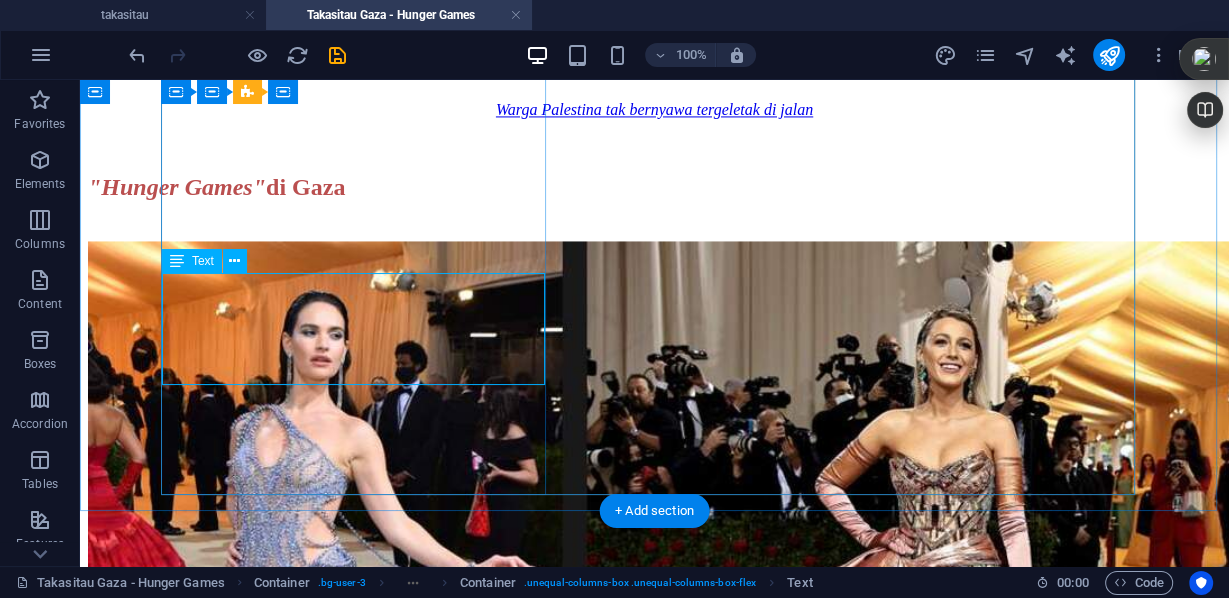 scroll, scrollTop: 2670, scrollLeft: 0, axis: vertical 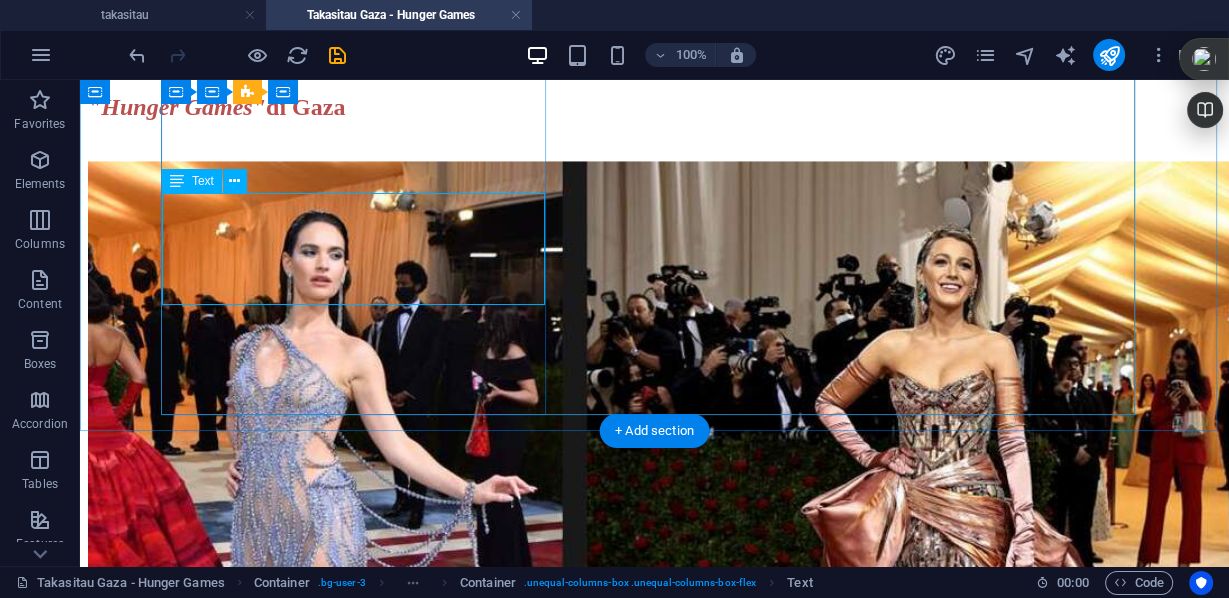 click on "Adegan menunjukkan warga Palestina tak bernyawa tergeletak di jalan setelah pasukan pendudukan Israel menyerang warga sipil yang berkumpul untuk menerima bantuan di barat laut Jalur Gaza. Palestine Info Center @palinfoen - di berita[DATE] Warning:  Warga Palestina tak bernyawa tergeletak di jalan" at bounding box center [654, -34] 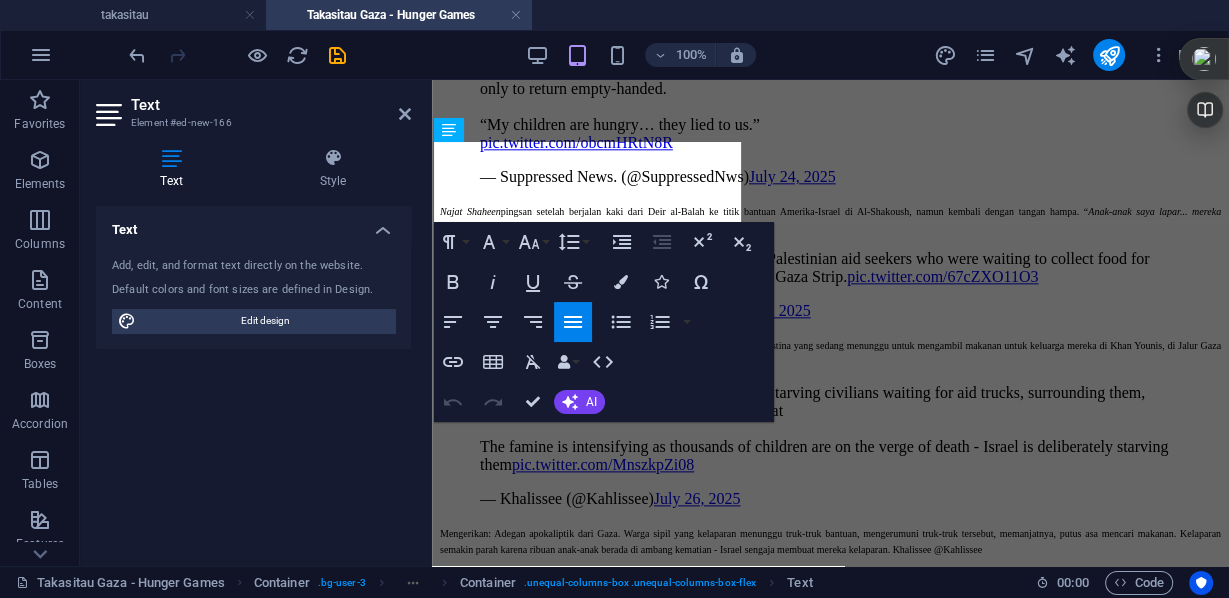scroll, scrollTop: 1797, scrollLeft: 0, axis: vertical 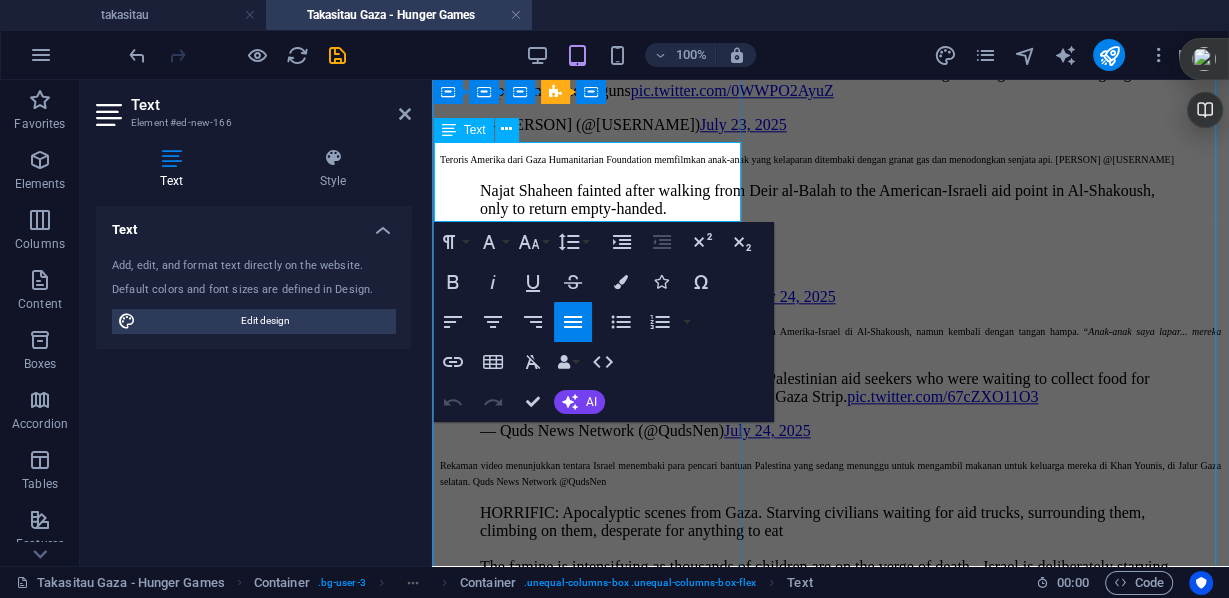 drag, startPoint x: 695, startPoint y: 215, endPoint x: 479, endPoint y: 217, distance: 216.00926 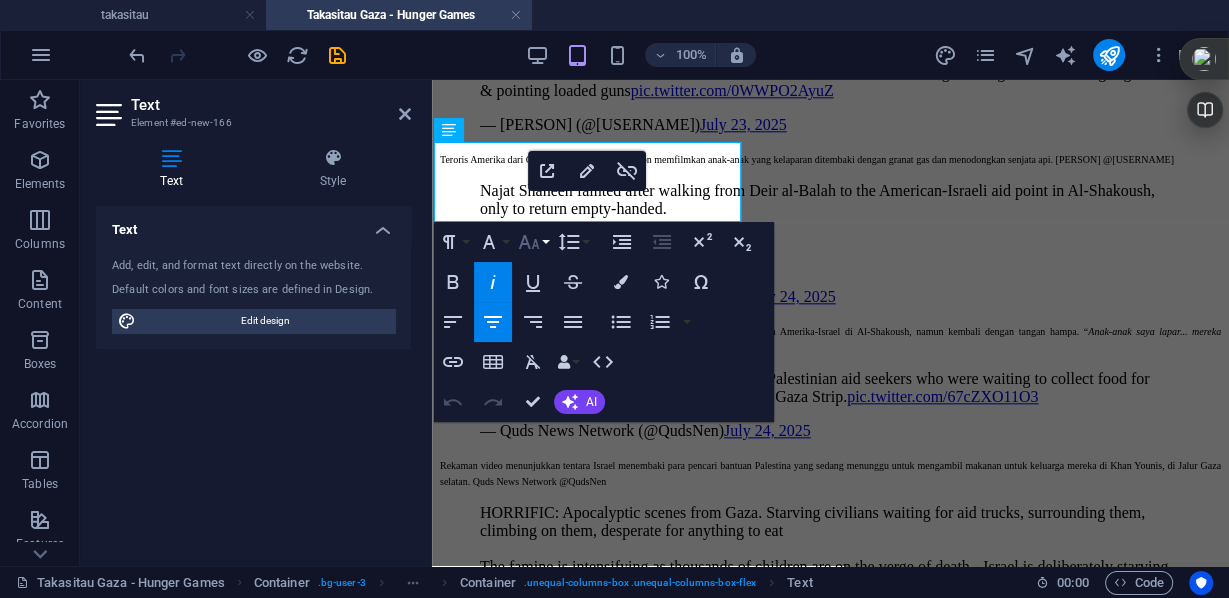 click on "Font Size" at bounding box center [533, 242] 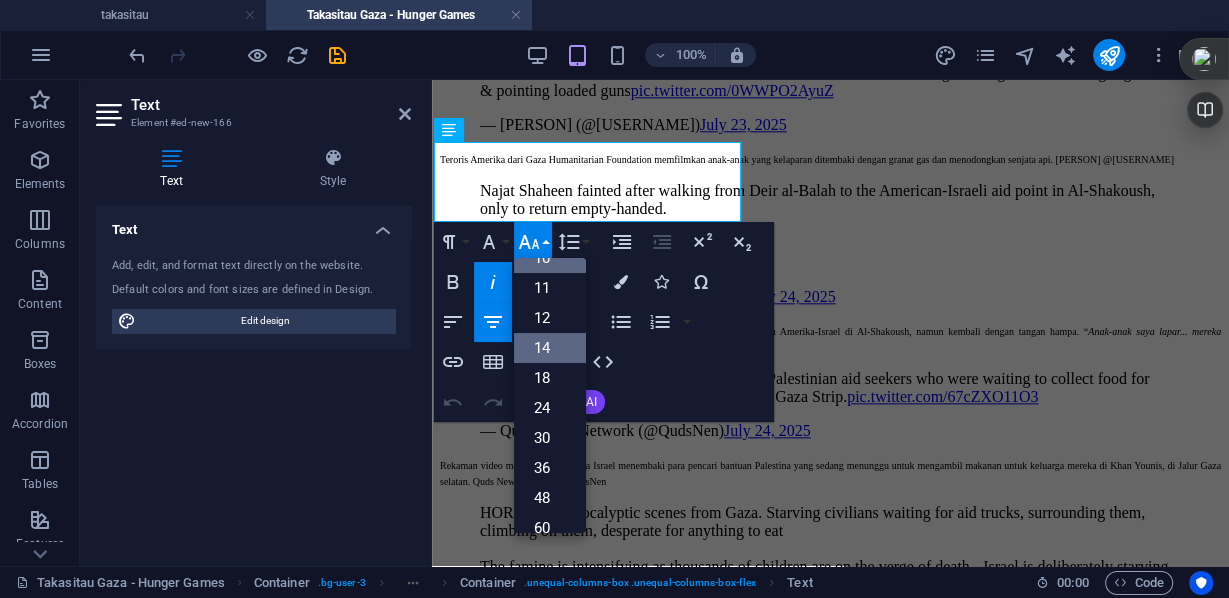 scroll, scrollTop: 0, scrollLeft: 0, axis: both 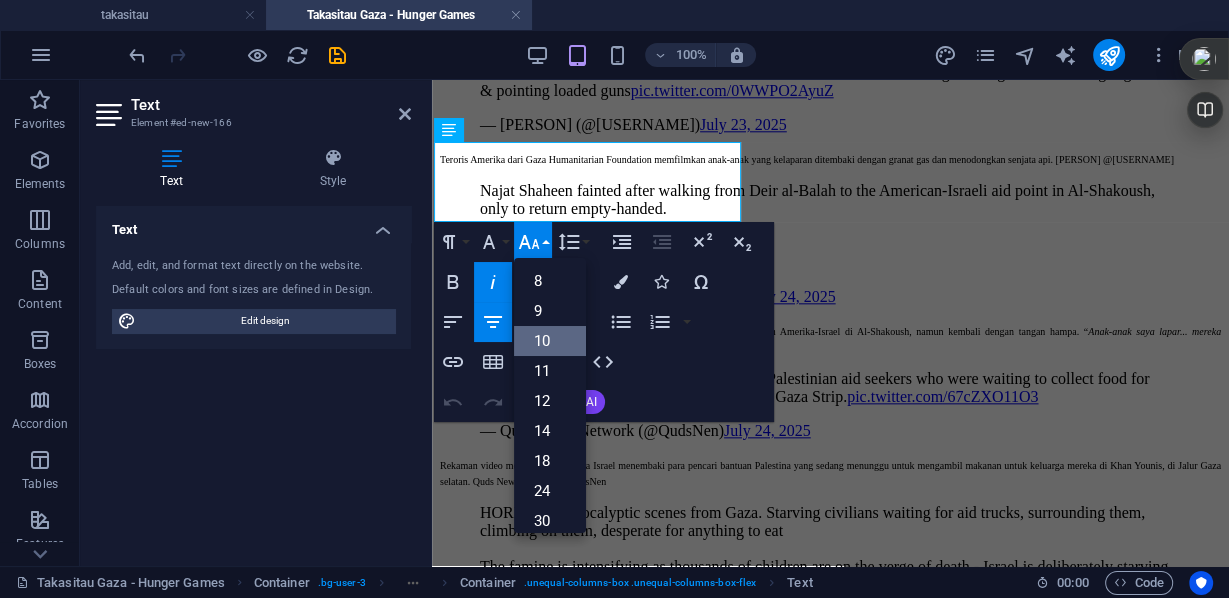 click on "10" at bounding box center [550, 341] 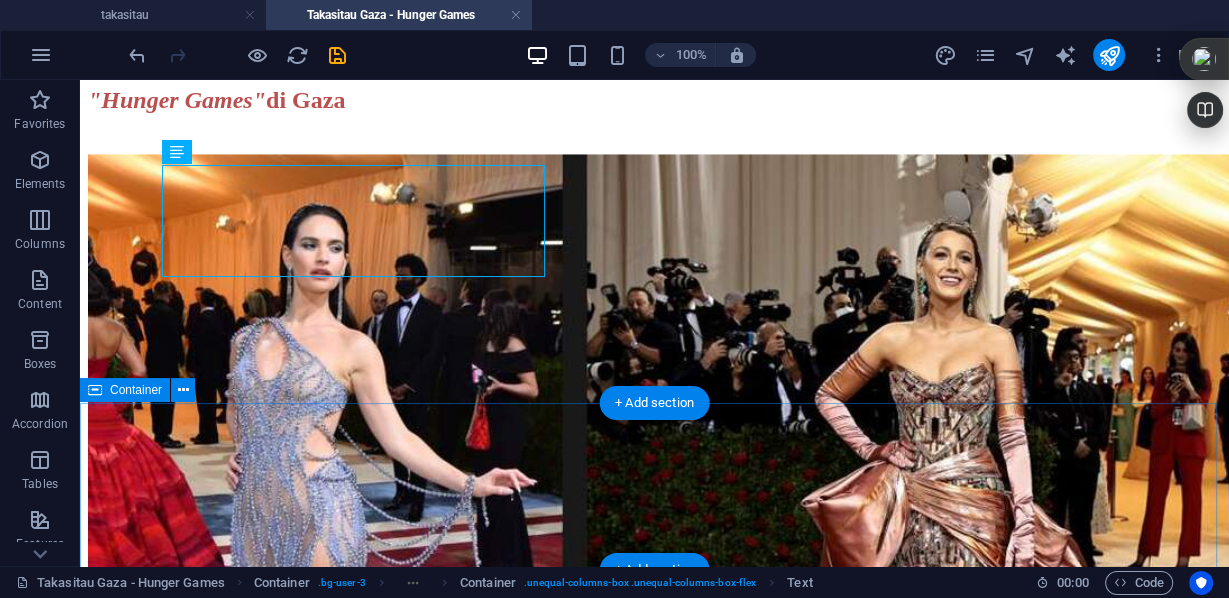 scroll, scrollTop: 2699, scrollLeft: 0, axis: vertical 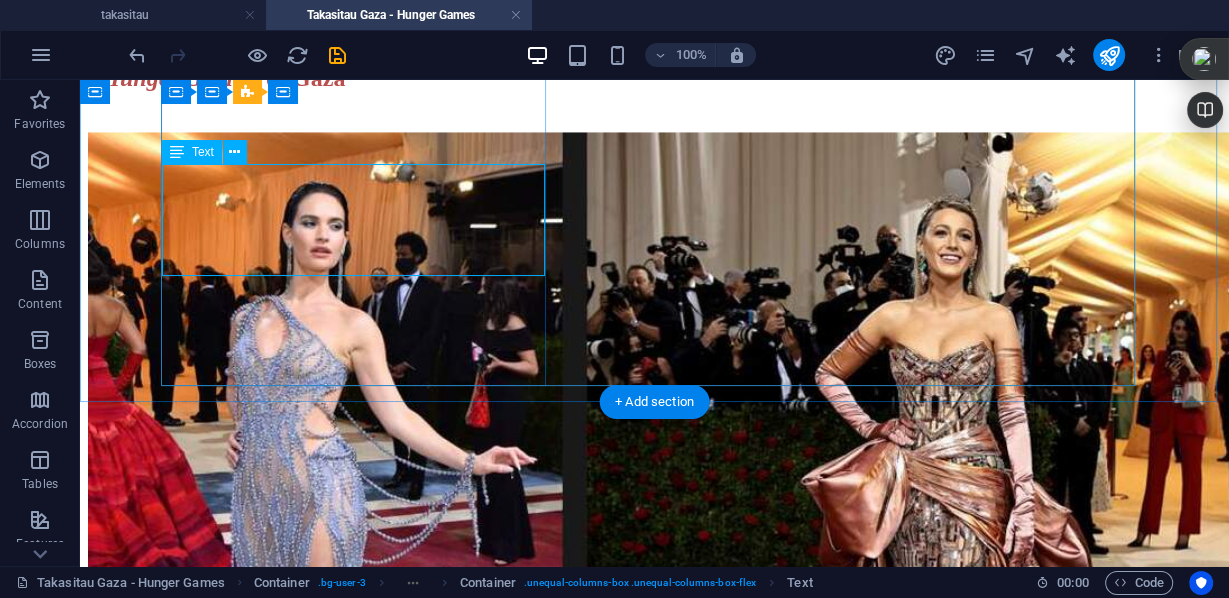 click on "Adegan menunjukkan warga Palestina tak bernyawa tergeletak di jalan setelah pasukan pendudukan Israel menyerang warga sipil yang berkumpul untuk menerima bantuan di barat laut Jalur Gaza. Palestine Info Center @palinfoen - di berita[DATE] Warning:  Warga Palestina tak bernyawa tergeletak di jalan" at bounding box center (654, -63) 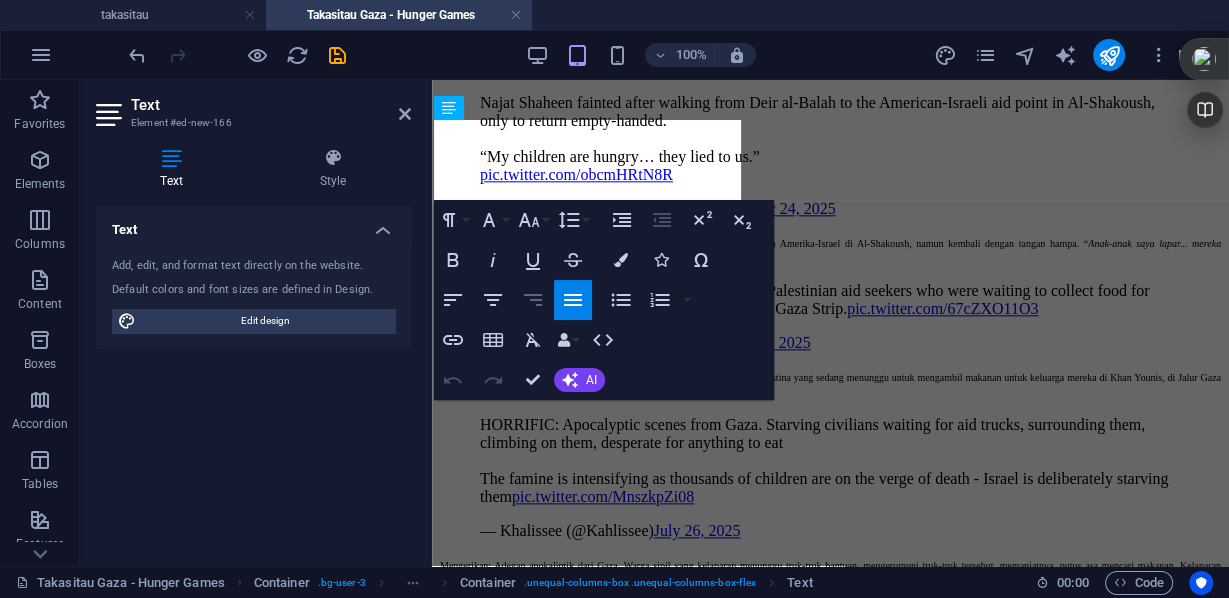 scroll, scrollTop: 1819, scrollLeft: 0, axis: vertical 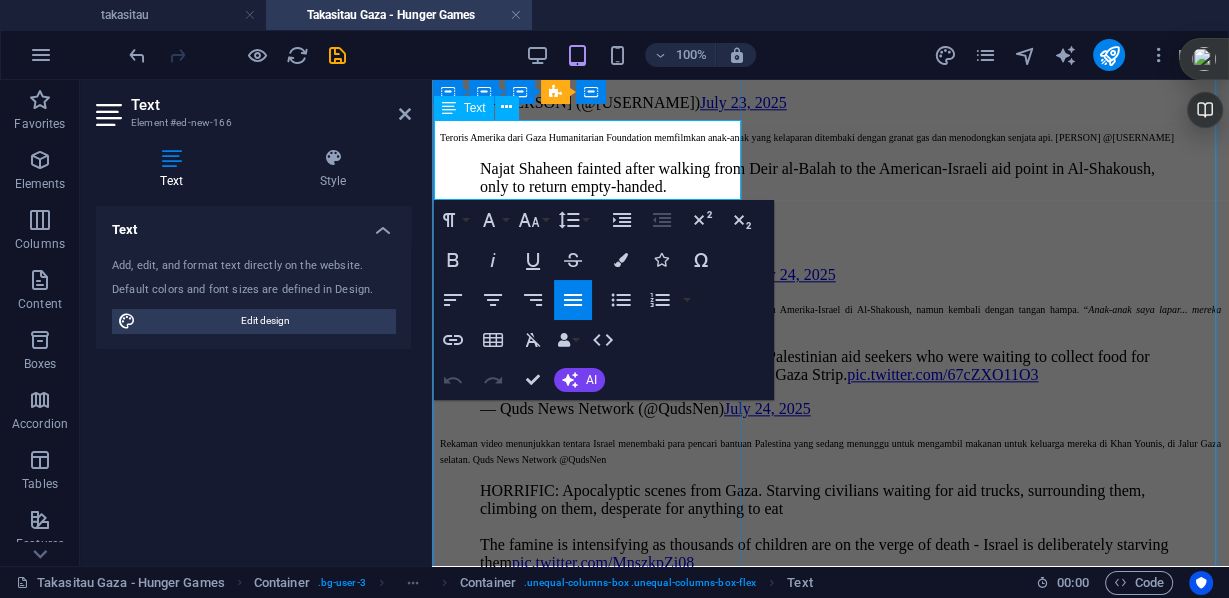 click on "Warga Palestina tak bernyawa tergeletak di jalan" at bounding box center (830, 841) 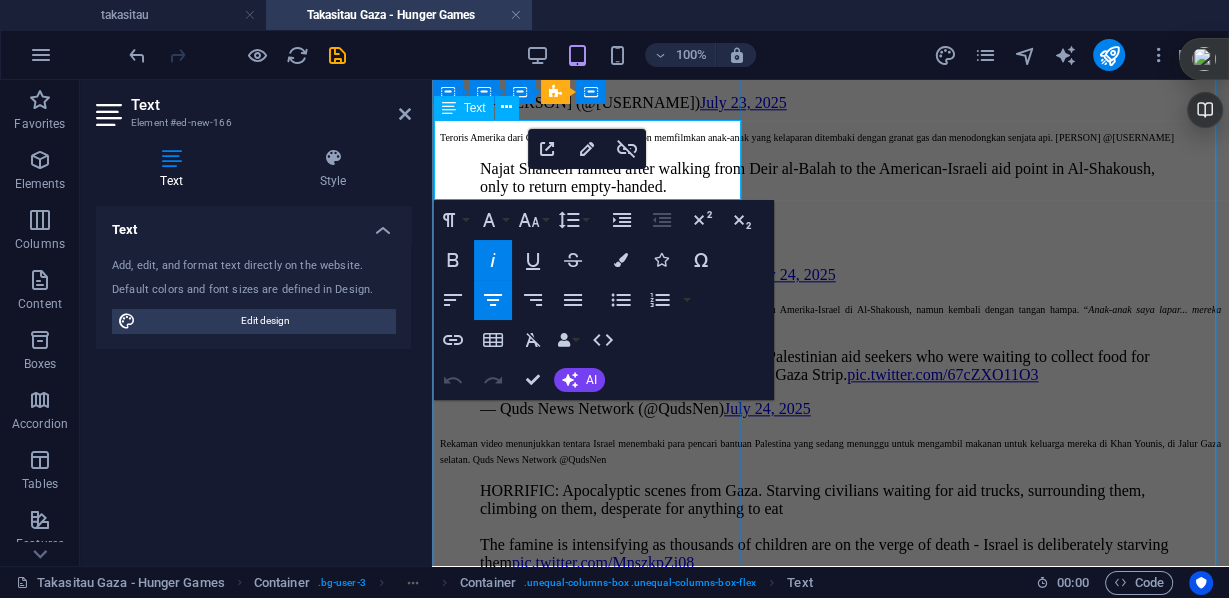 click at bounding box center [830, 809] 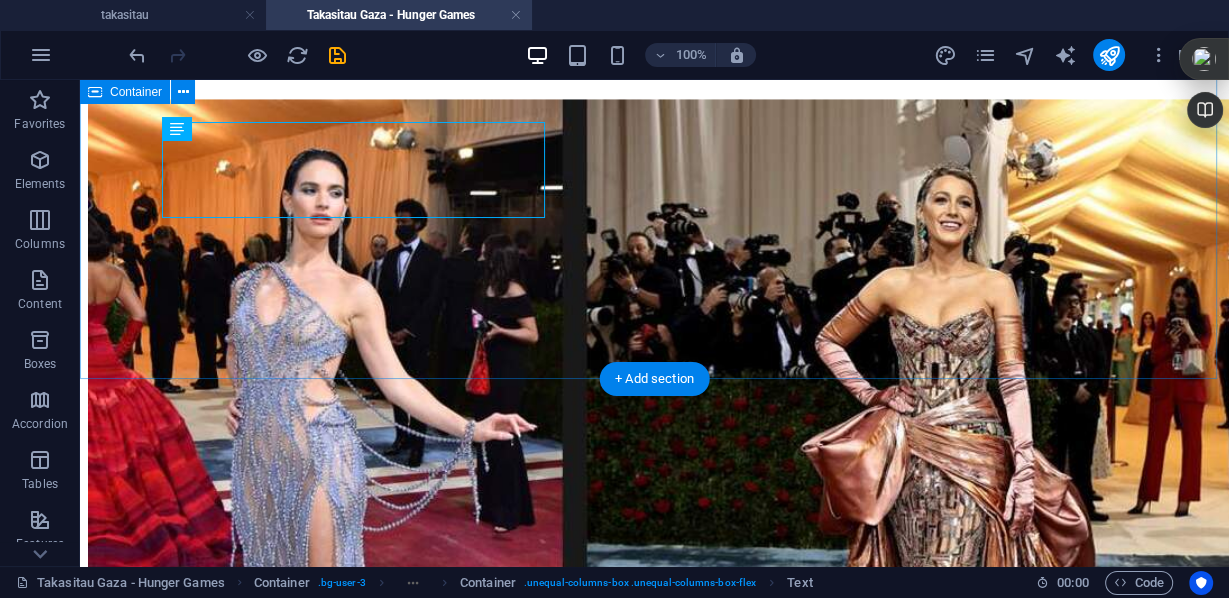 scroll, scrollTop: 2722, scrollLeft: 0, axis: vertical 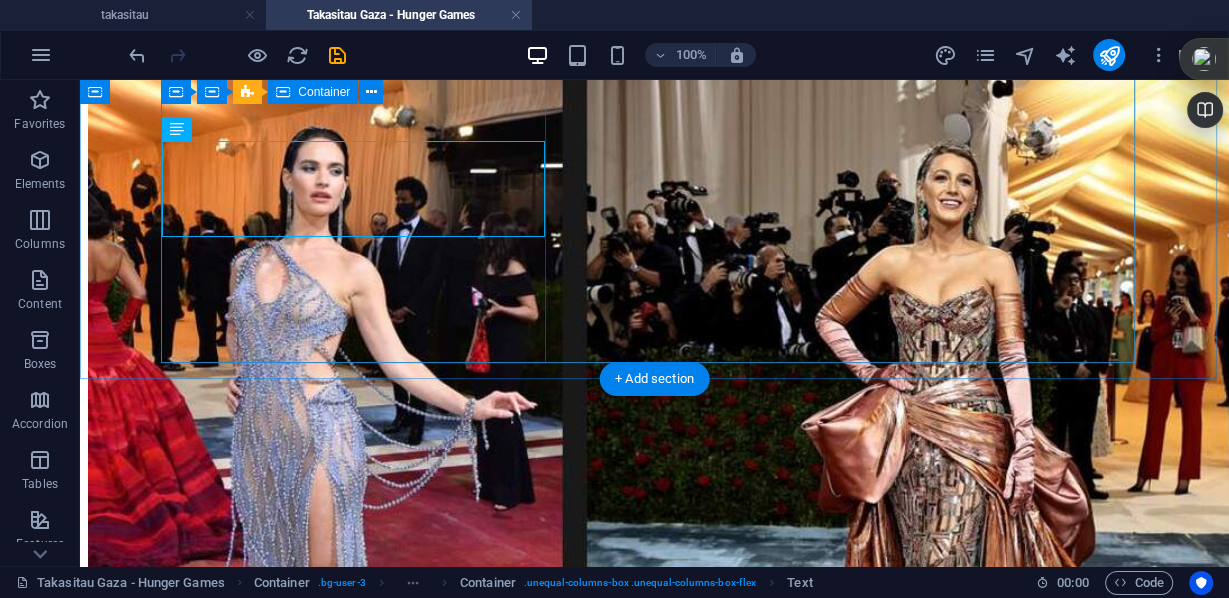 click on "Krisis kelaparan di Gaza direkayasa oleh Israel dan didukung oleh Barat, kata dokter Norwegia. Al Jazeera English - 20 Juli 2025 This is not a movie scene from “The Hunger Games.” The Hunger Games is no longer fiction. This is Gaza!  pic.twitter.com/b8RHDpxS3c — Mohamad Safa (@mhdksafa)  June 27, 2025   Ini bukan adegan film dari “The Hunger Games.”  The Hunger Games  bukan lagi fiksi. Ini adalah Gaza! - Mohamad Safa @mhdksafa Only in Gaza, real life Hunger Games! When flour becomes a dream! I filmed these moments during my attempt to get flour for my family—just one among thousands desperately trying to do the same. Gaza 12 June 2025  pic.twitter.com/b36oYfFlx9 — Ahmed El-Madhoun (@madhoun95)  June 12, 2025   Hanya di Gaza,  Hunger Games Israël paiera très cher le prix de cette souffrance inouïe et de ce génocide. pic.twitter.com/wSCivHLDU5 — moonbee (@BMoon_bee)  June 11, 2025   hunger games July 23, 2025" at bounding box center (654, -757) 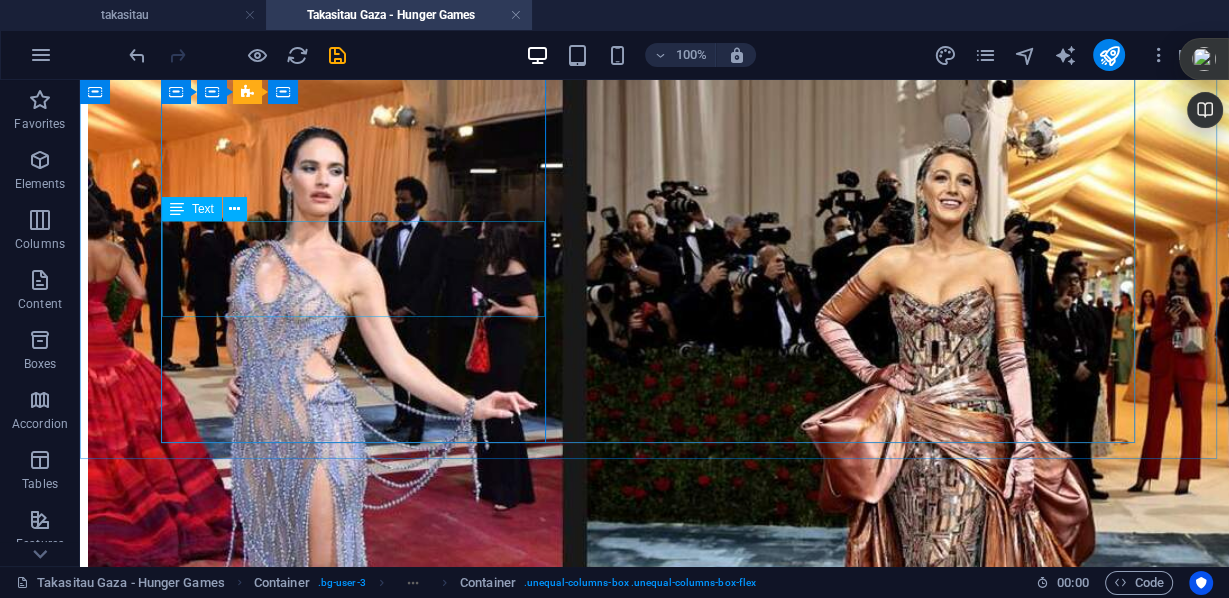 scroll, scrollTop: 2642, scrollLeft: 0, axis: vertical 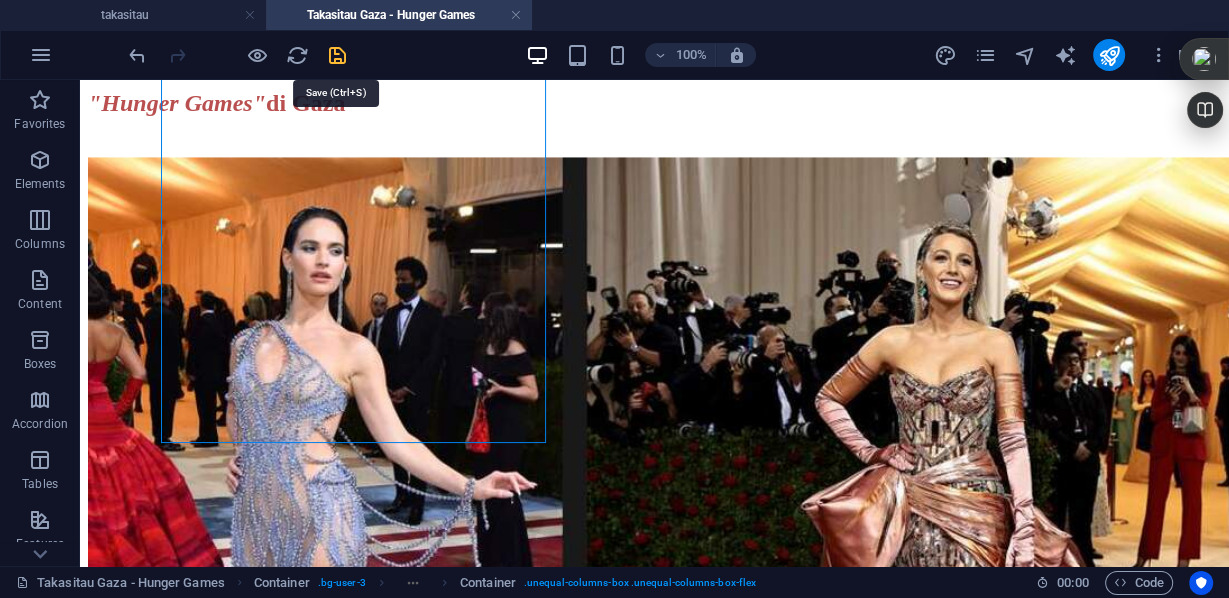 click at bounding box center [337, 55] 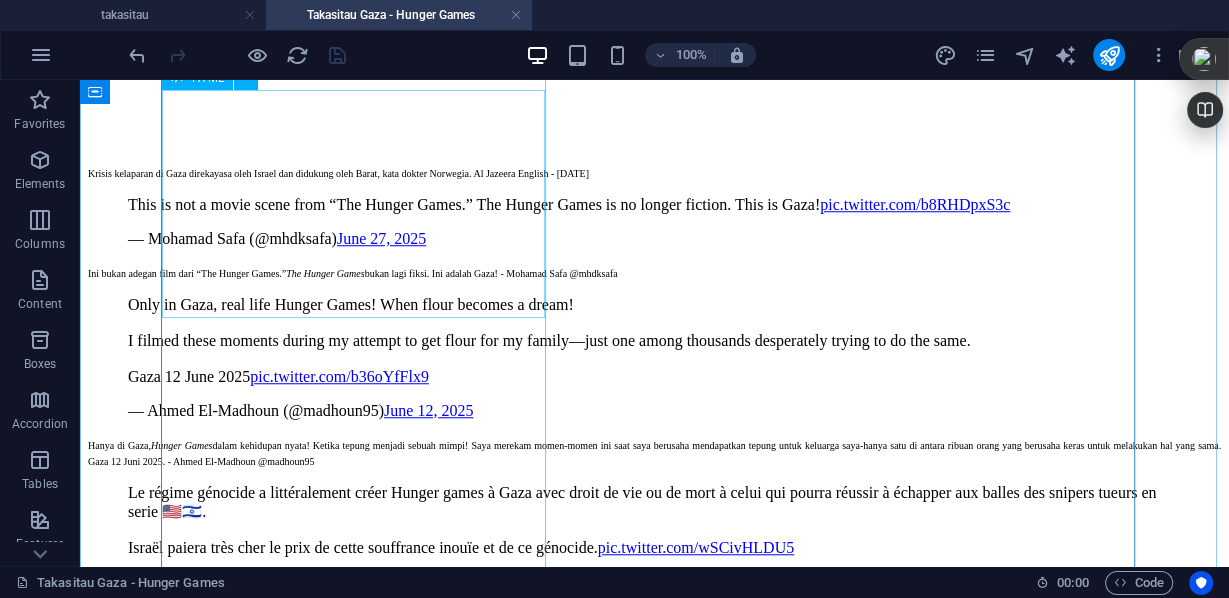 scroll, scrollTop: 800, scrollLeft: 0, axis: vertical 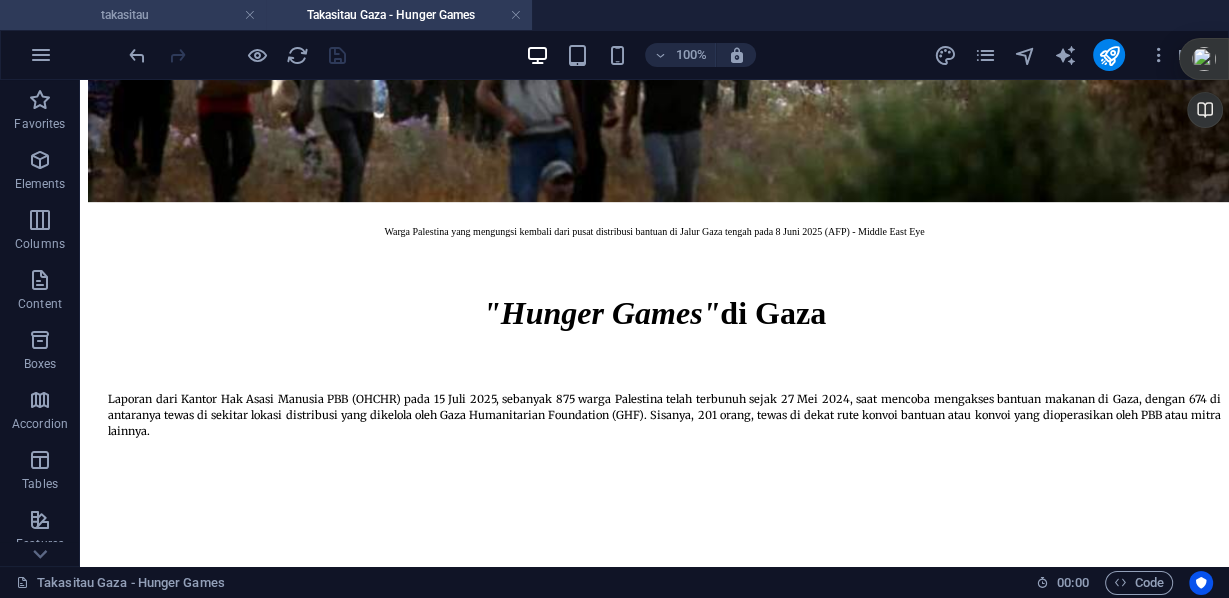 click on "takasitau" at bounding box center [133, 15] 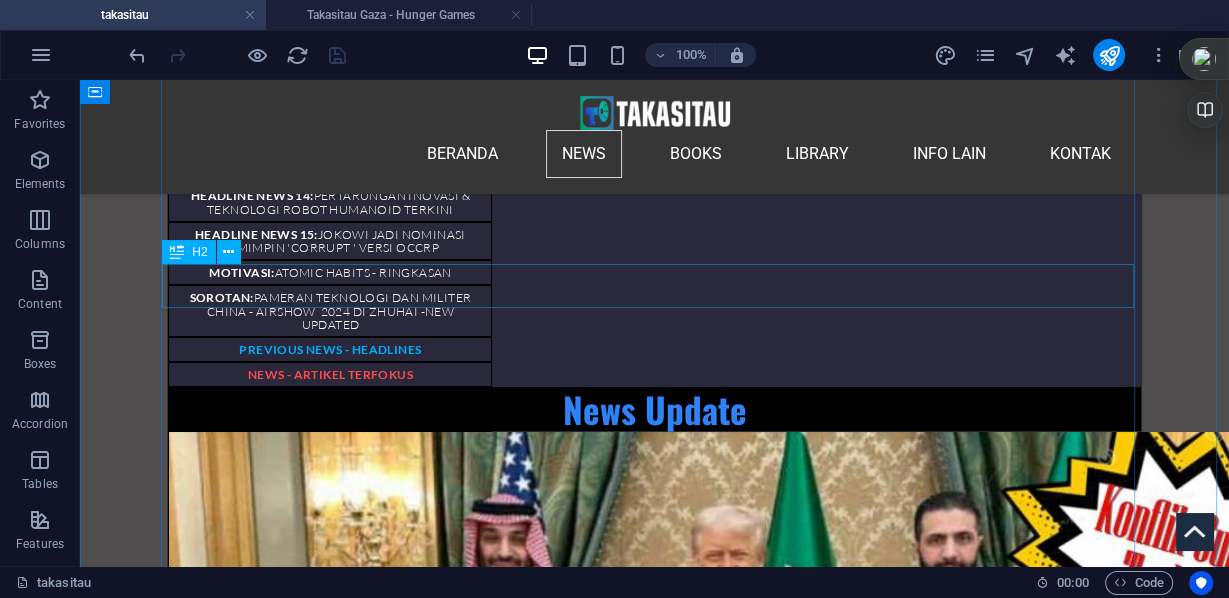 scroll, scrollTop: 6195, scrollLeft: 0, axis: vertical 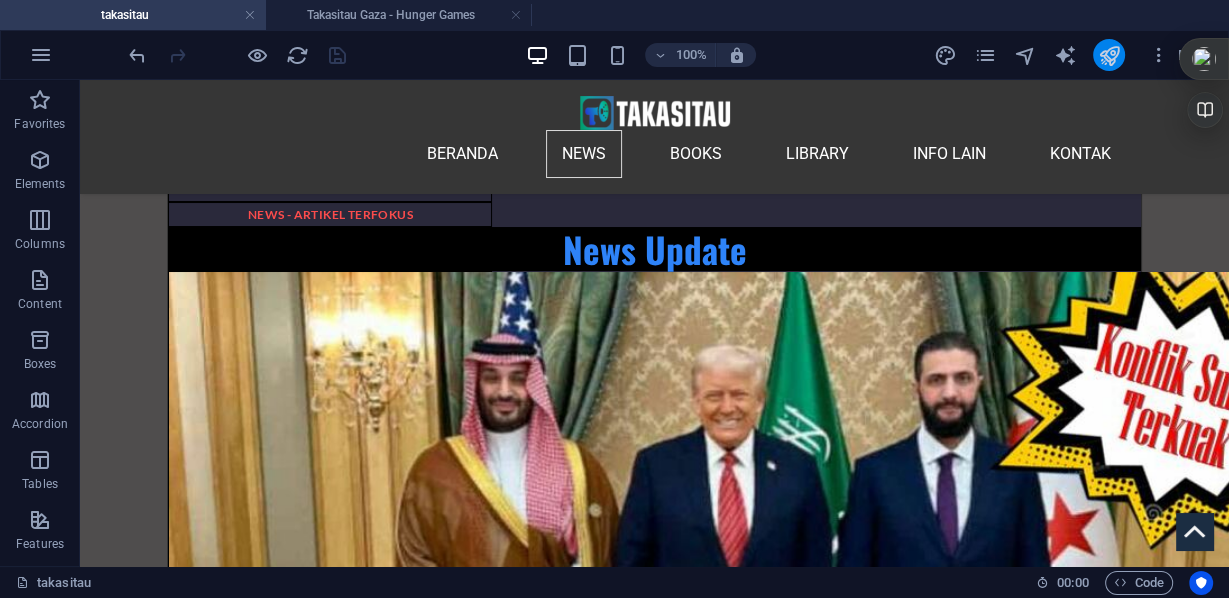 click at bounding box center [1108, 55] 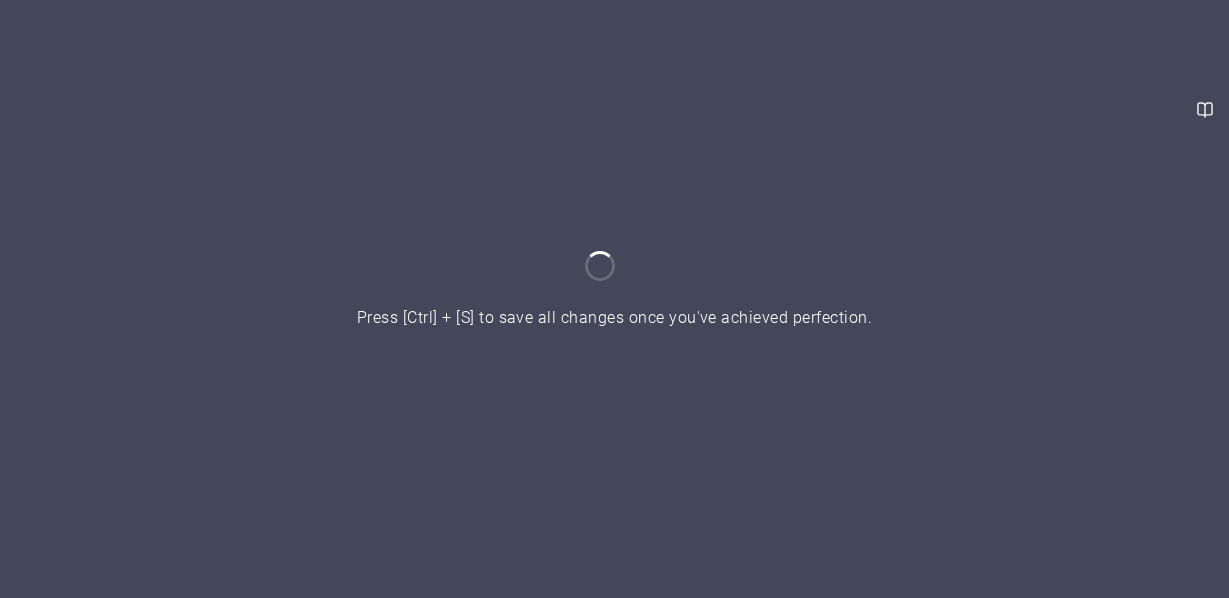 scroll, scrollTop: 0, scrollLeft: 0, axis: both 